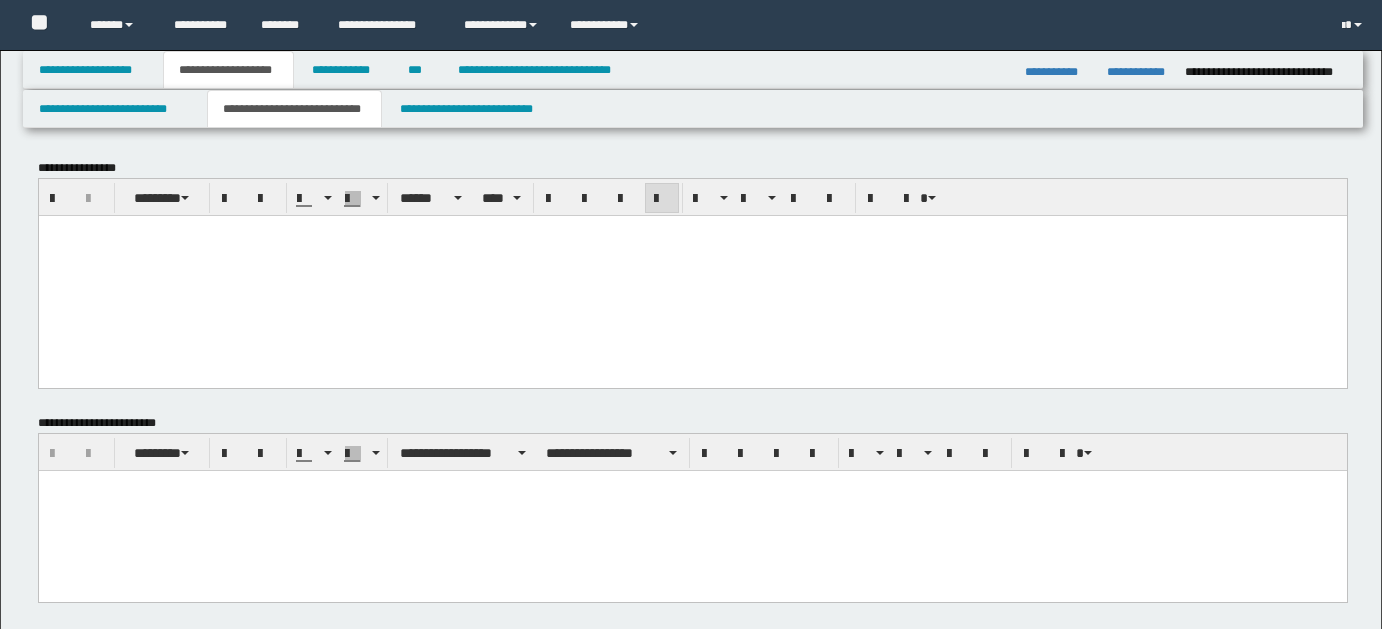 scroll, scrollTop: 0, scrollLeft: 0, axis: both 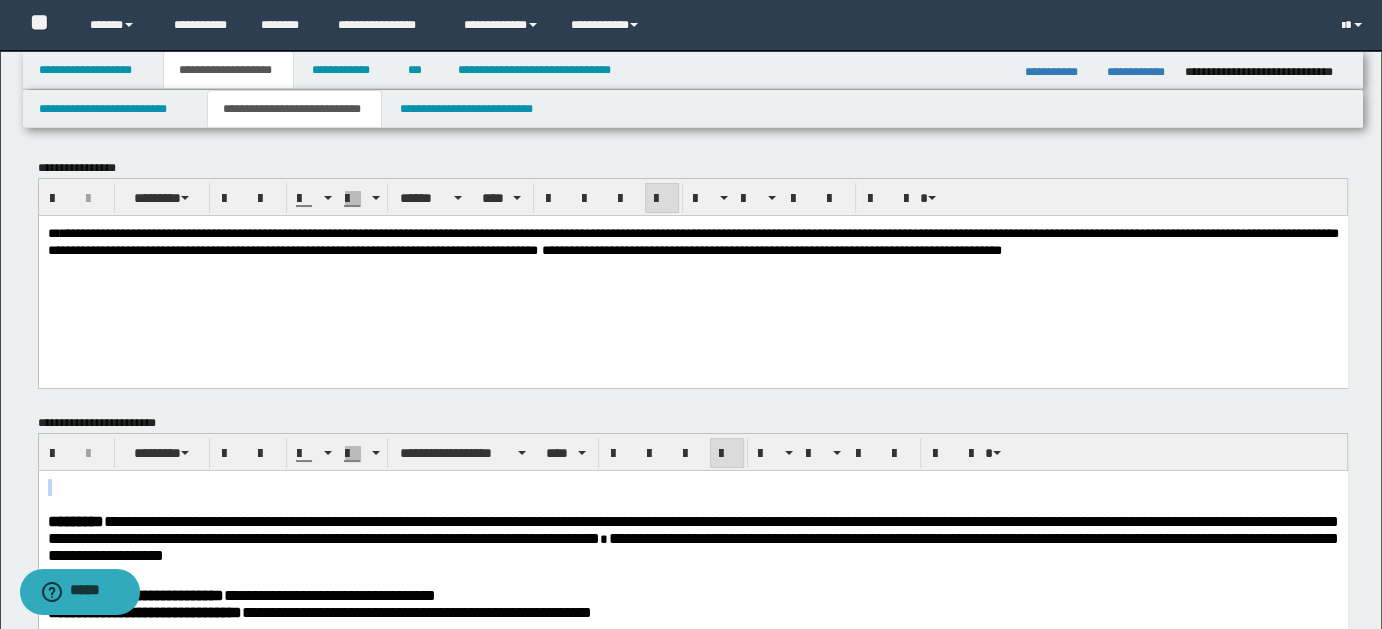 click at bounding box center (49, 487) 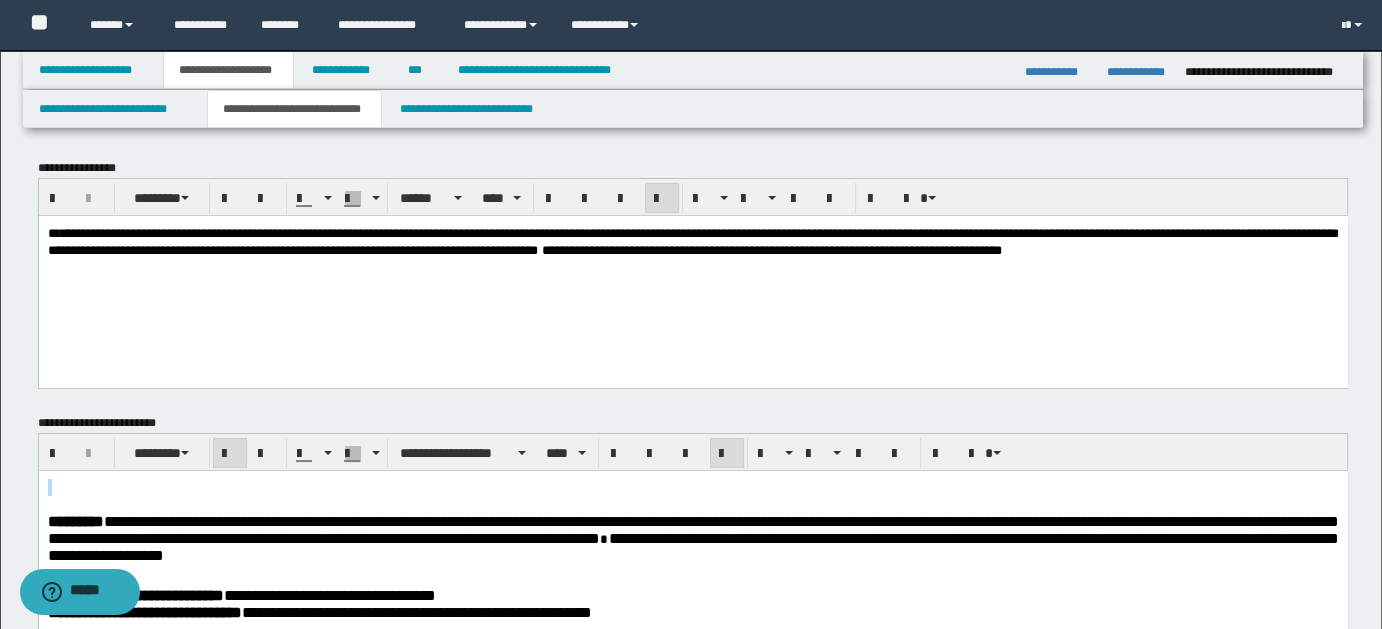 type 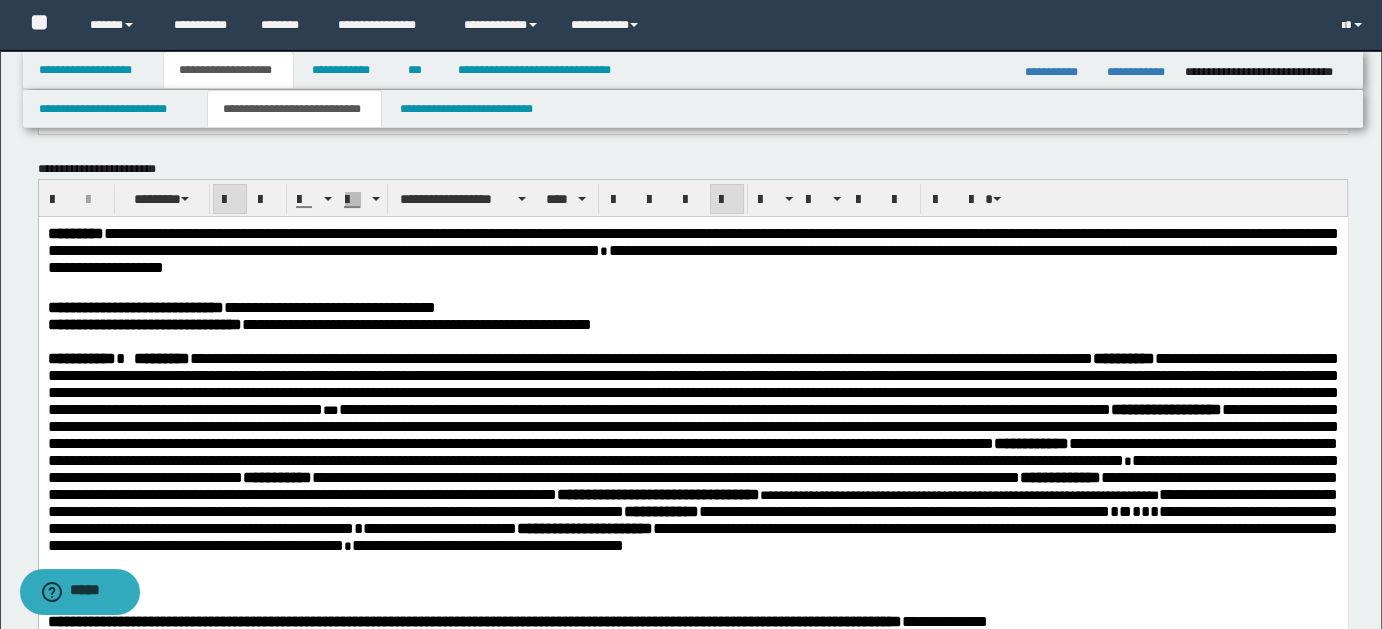 scroll, scrollTop: 285, scrollLeft: 0, axis: vertical 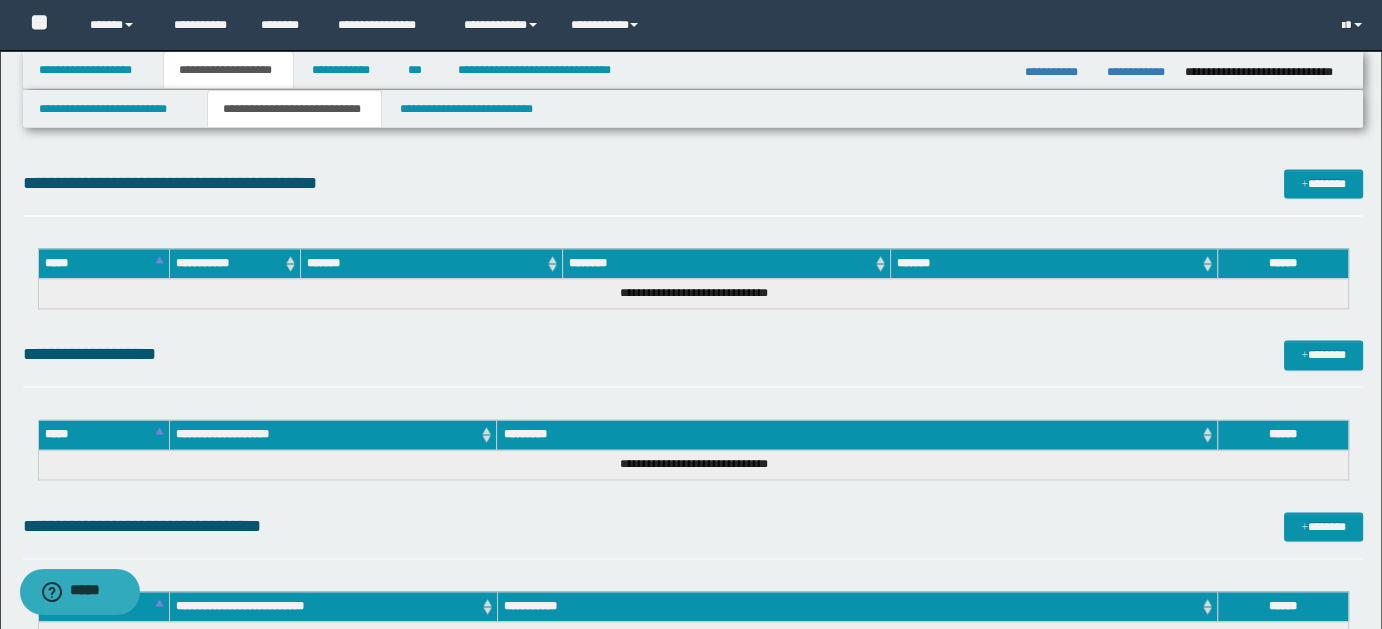drag, startPoint x: 45, startPoint y: -2609, endPoint x: 781, endPoint y: 372, distance: 3070.5142 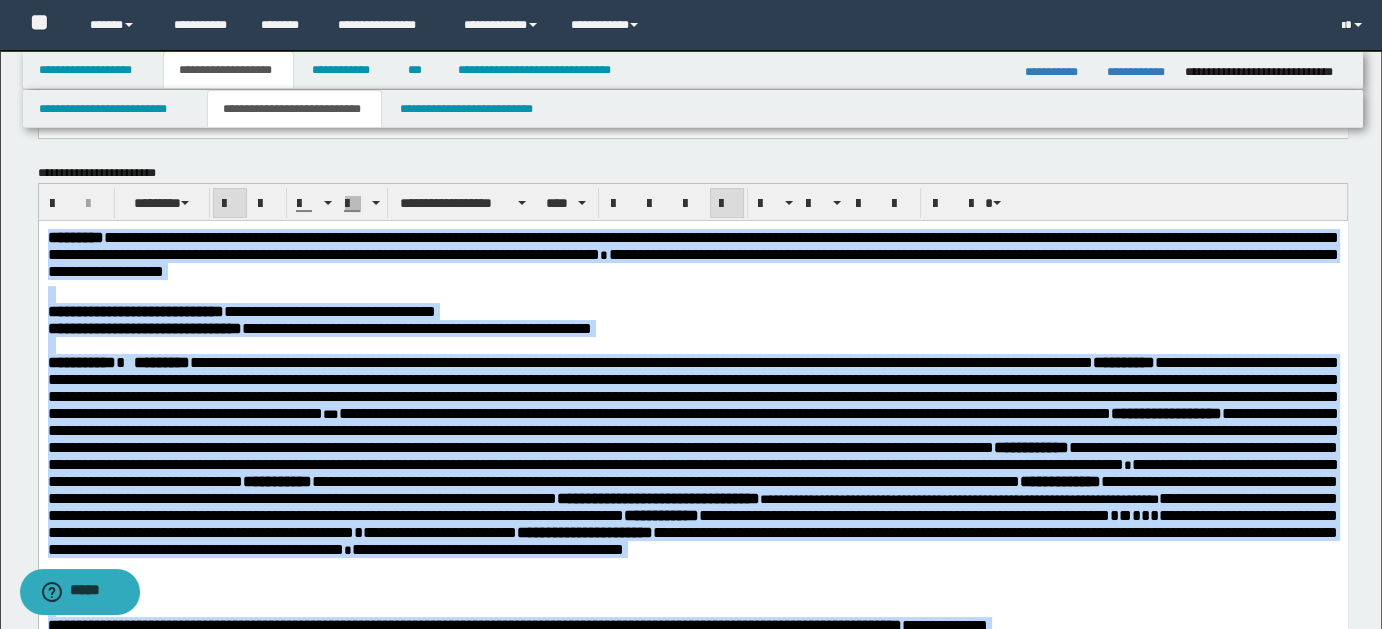scroll, scrollTop: 205, scrollLeft: 0, axis: vertical 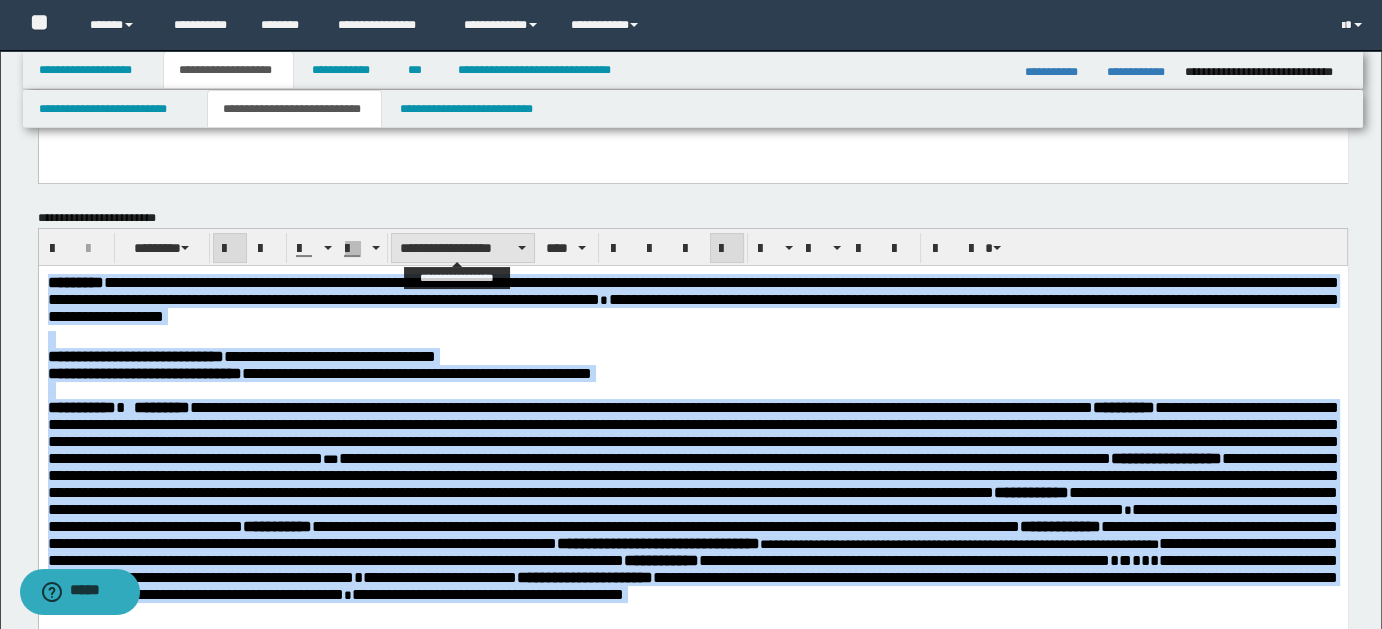 click on "**********" at bounding box center (463, 248) 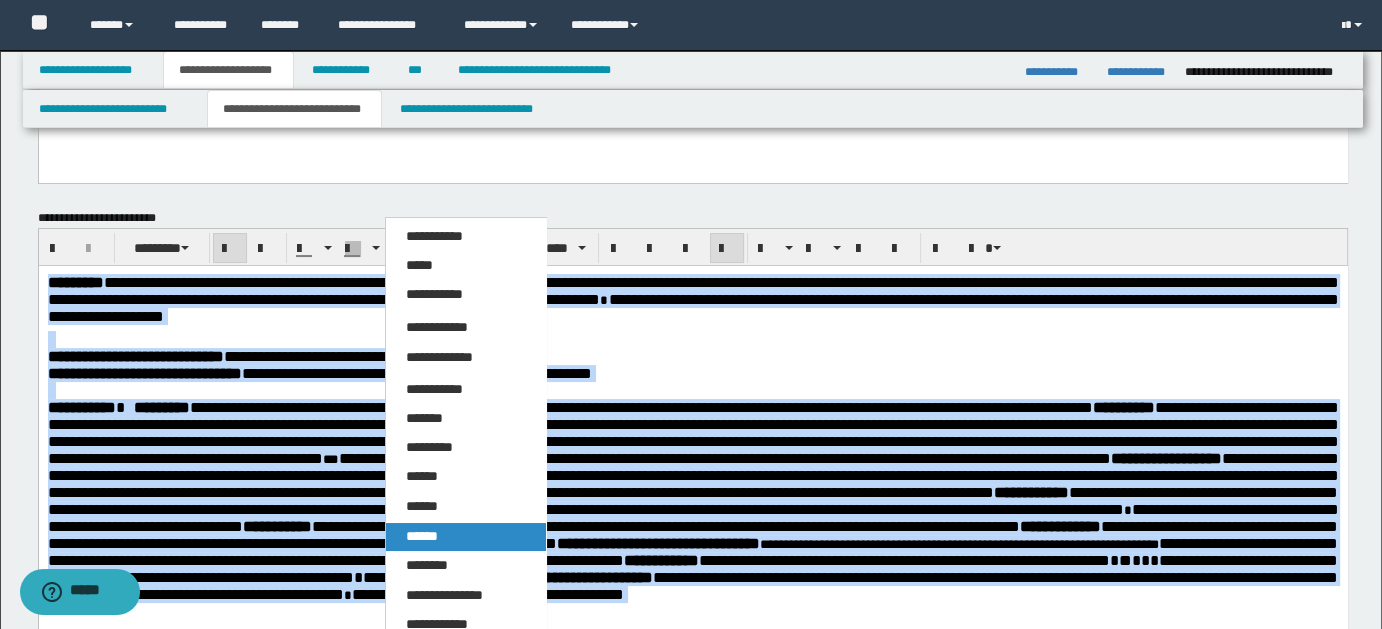 click on "******" at bounding box center [465, 537] 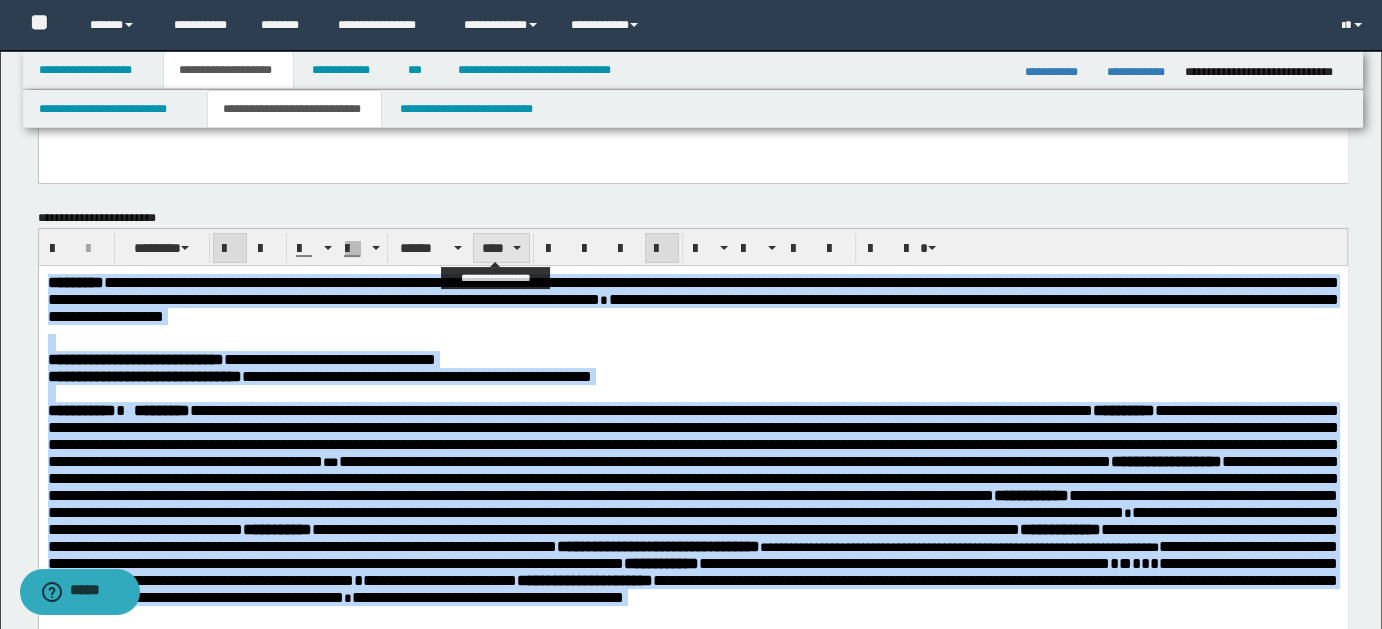 drag, startPoint x: 513, startPoint y: 238, endPoint x: 520, endPoint y: 257, distance: 20.248457 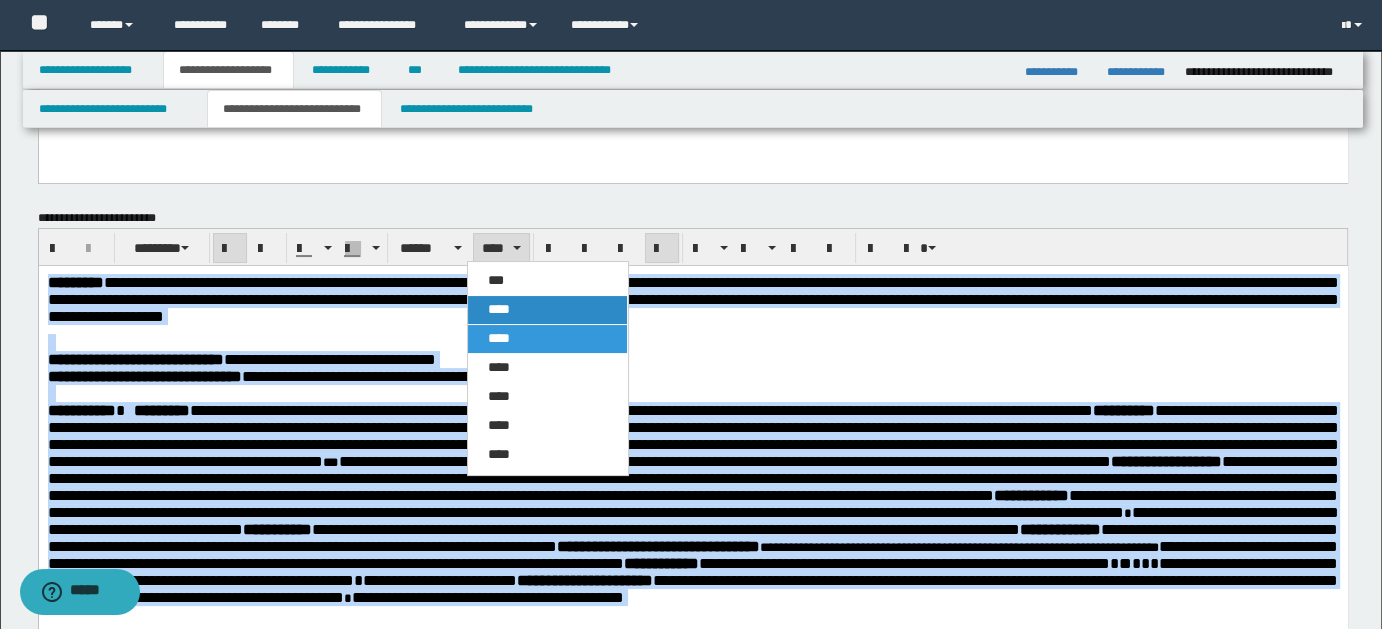 click on "****" at bounding box center (499, 309) 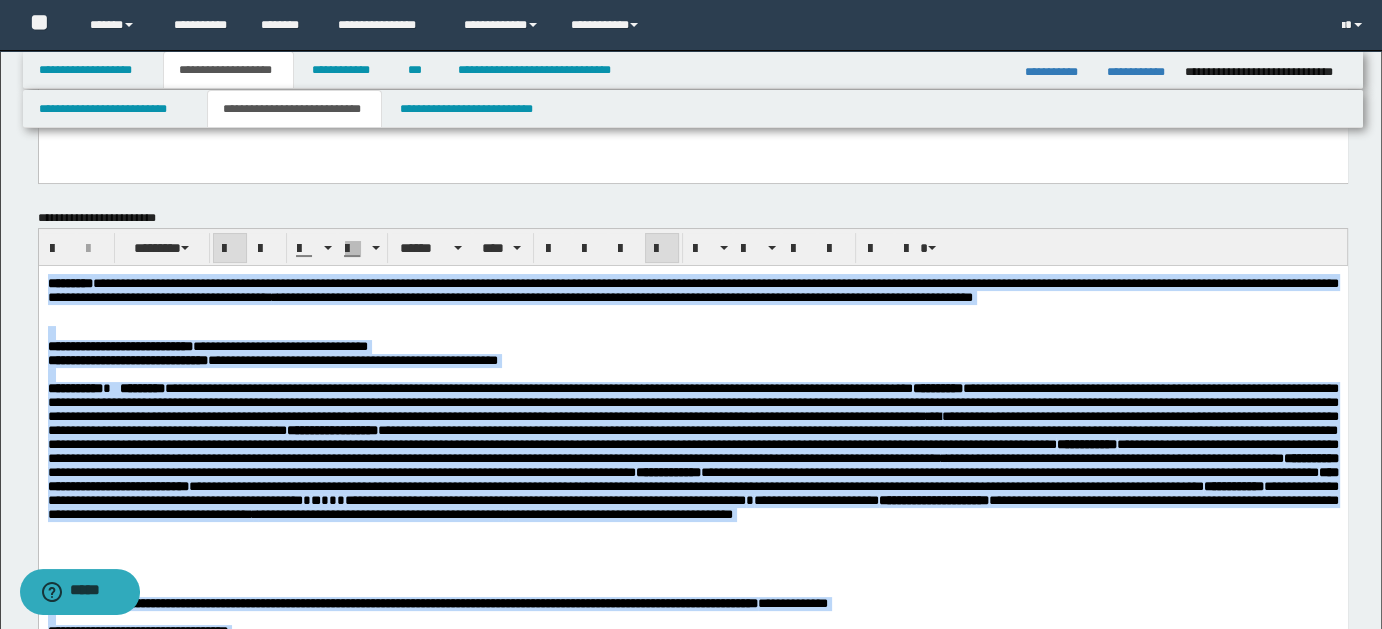 click on "[NUMBER] [STREET]" at bounding box center (692, 347) 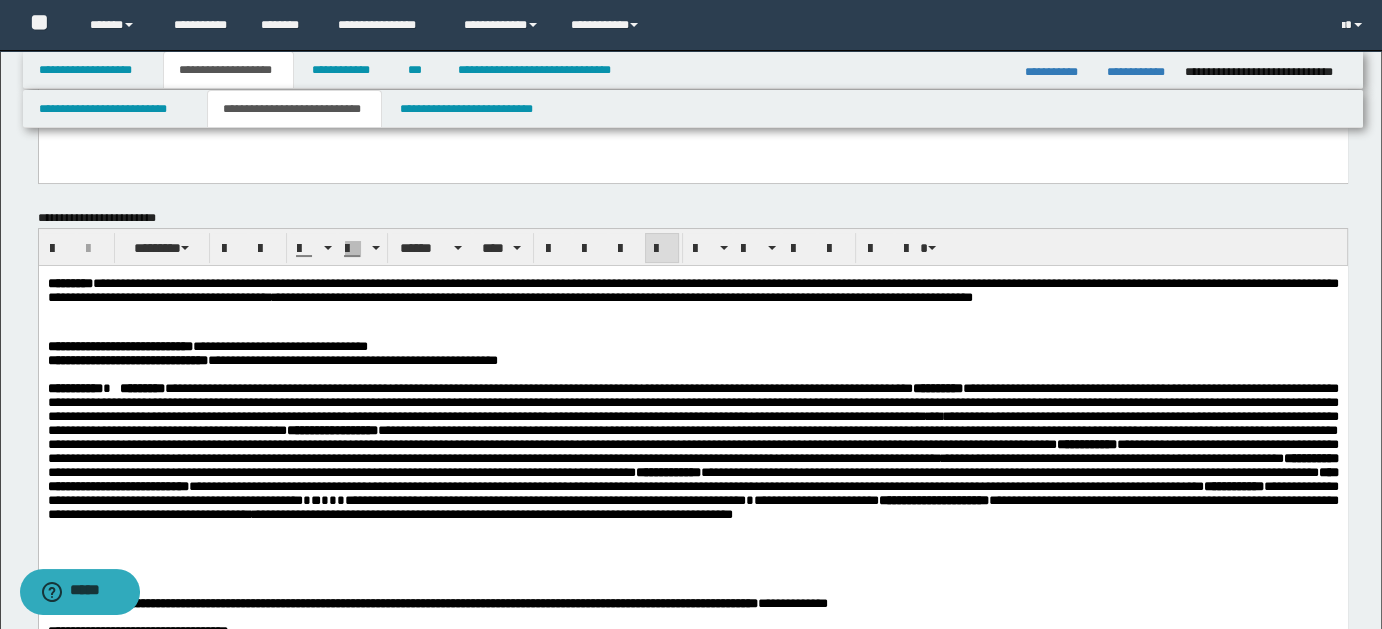 click on "[NUMBER] [STREET]" at bounding box center [692, 347] 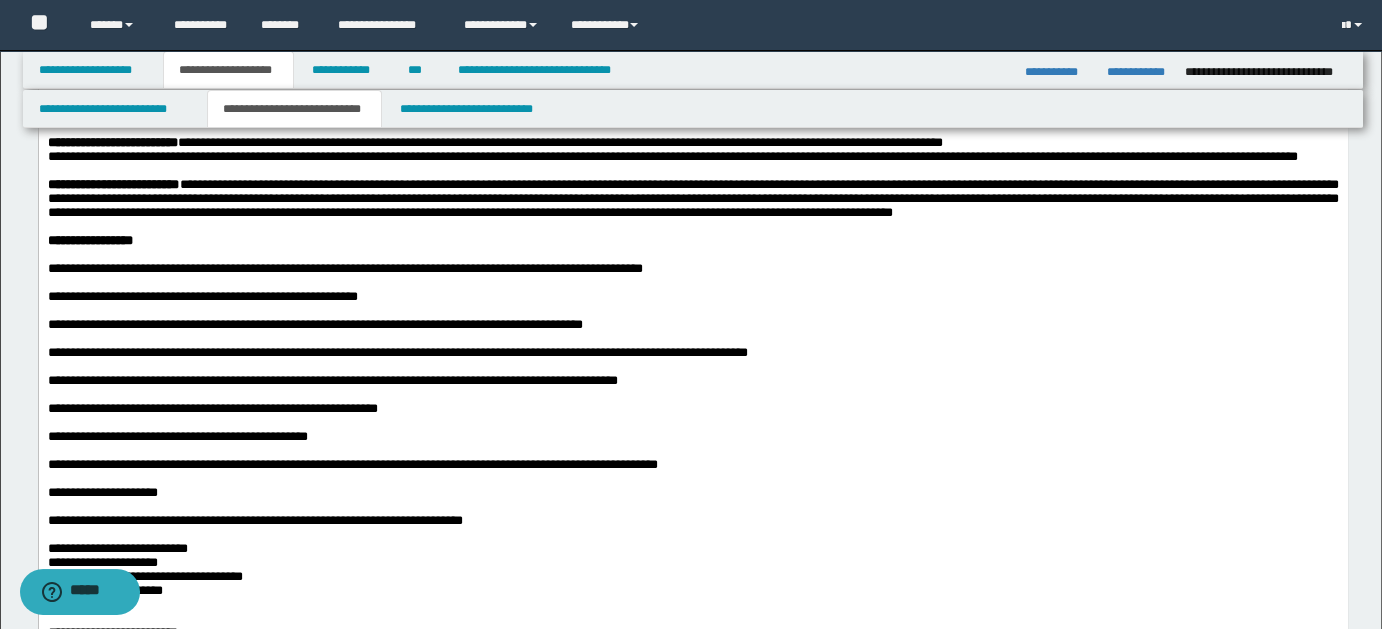 scroll, scrollTop: 1514, scrollLeft: 0, axis: vertical 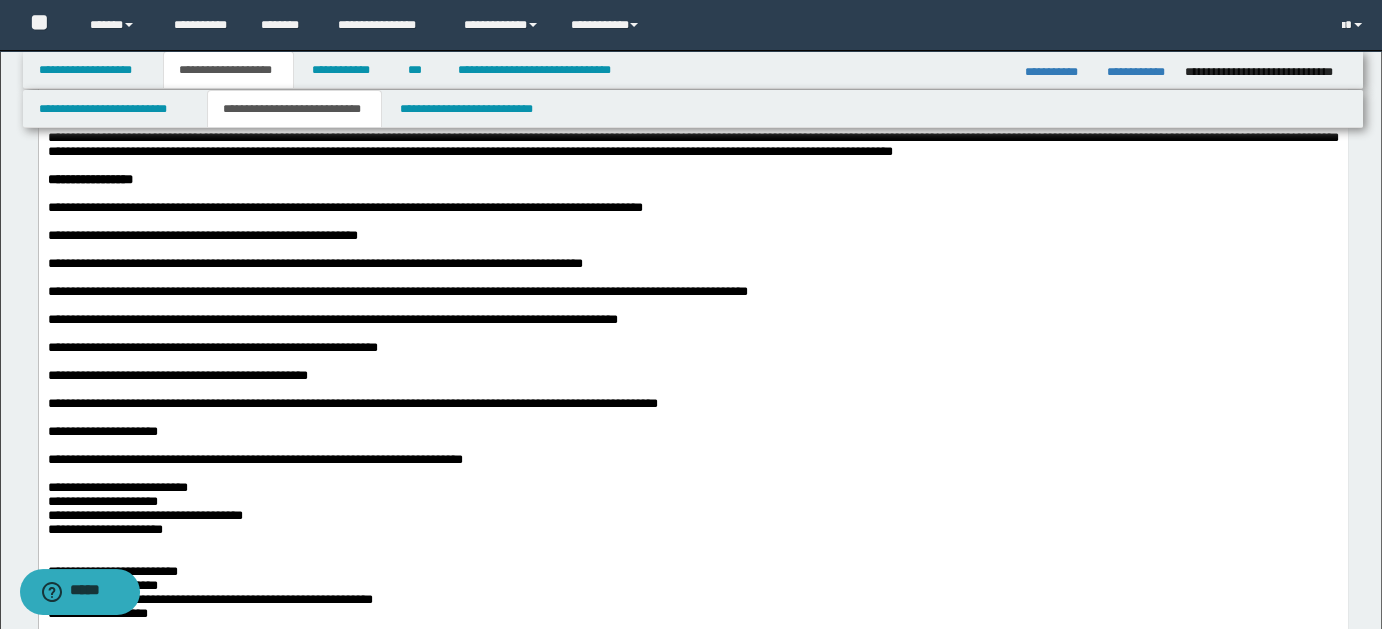 click at bounding box center [692, 167] 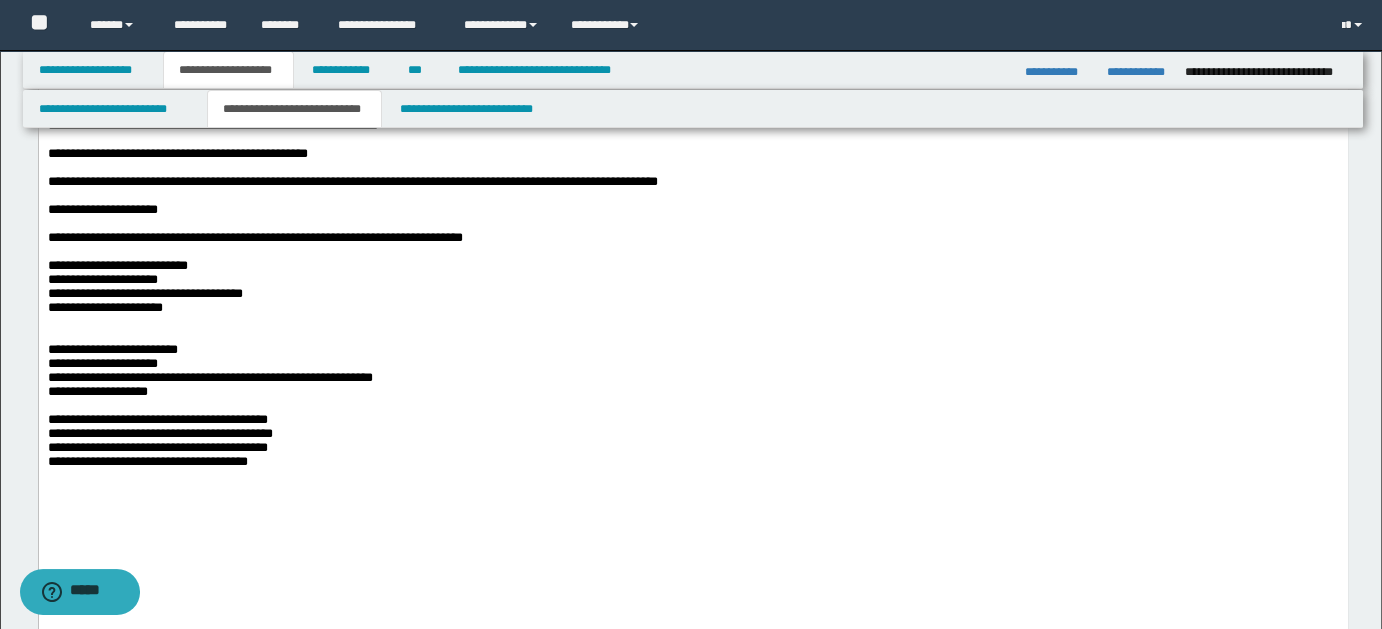 scroll, scrollTop: 1914, scrollLeft: 0, axis: vertical 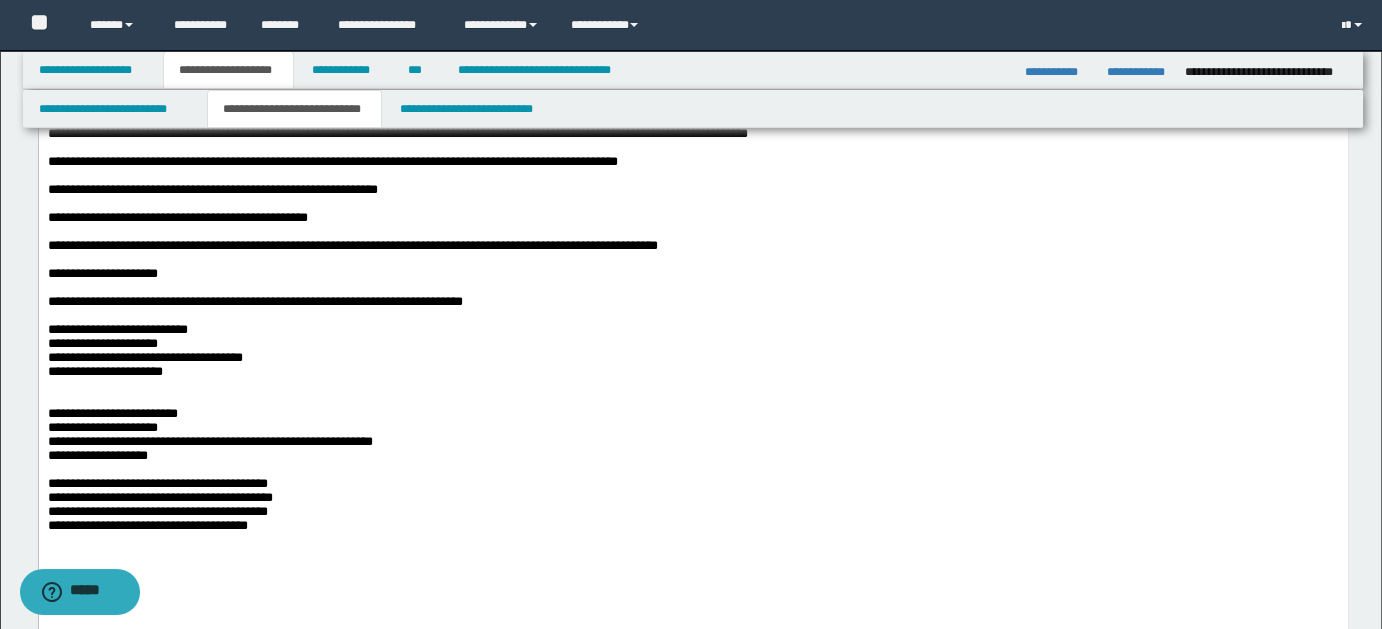 drag, startPoint x: 848, startPoint y: 358, endPoint x: 936, endPoint y: 354, distance: 88.09086 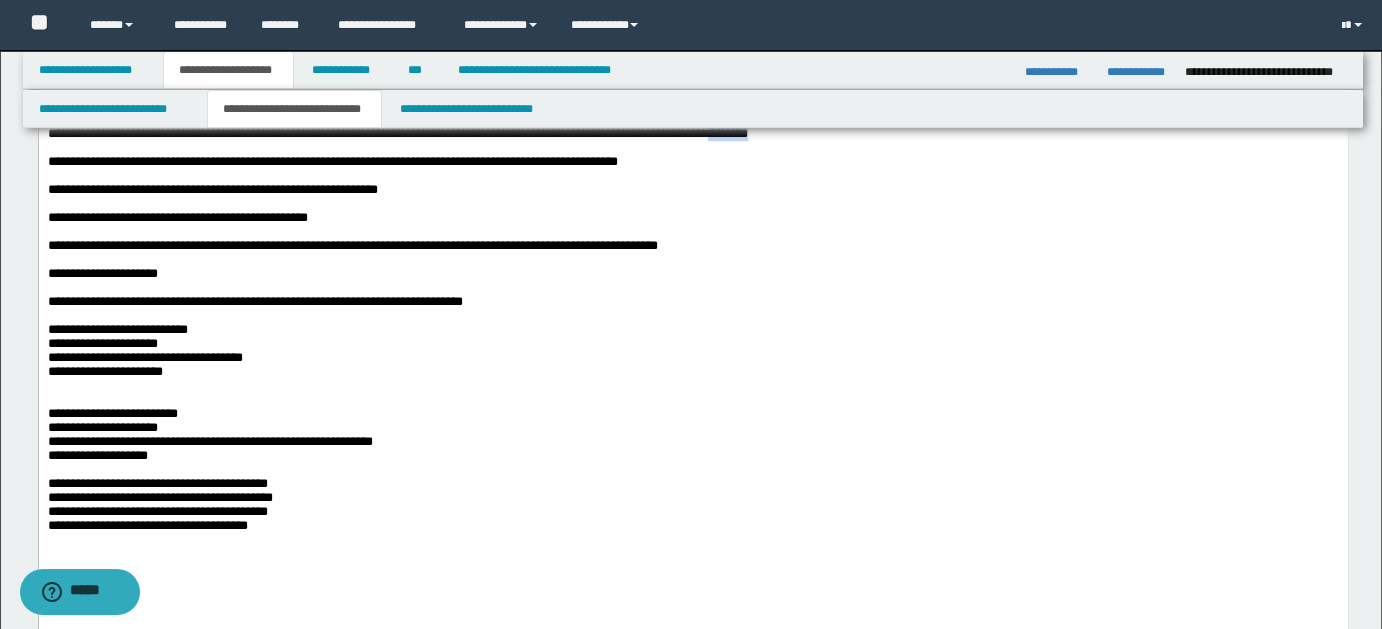 drag, startPoint x: 1005, startPoint y: 451, endPoint x: 1072, endPoint y: 457, distance: 67.26812 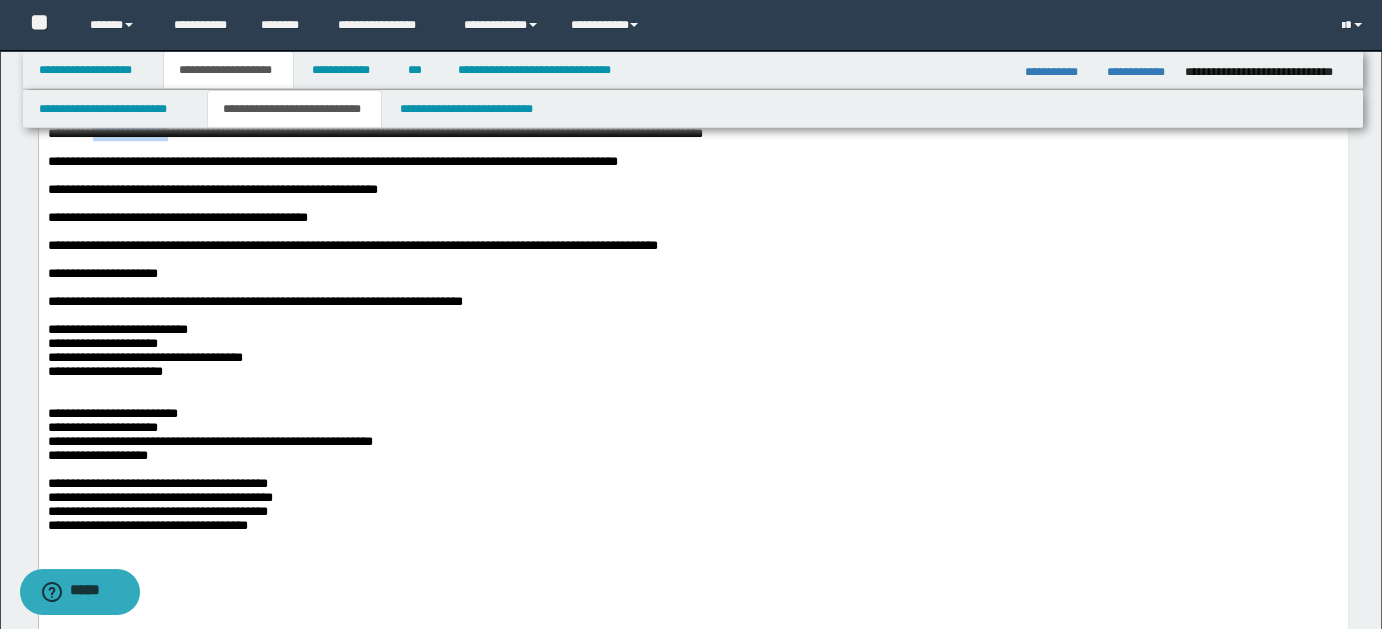 click on "**********" at bounding box center (374, 134) 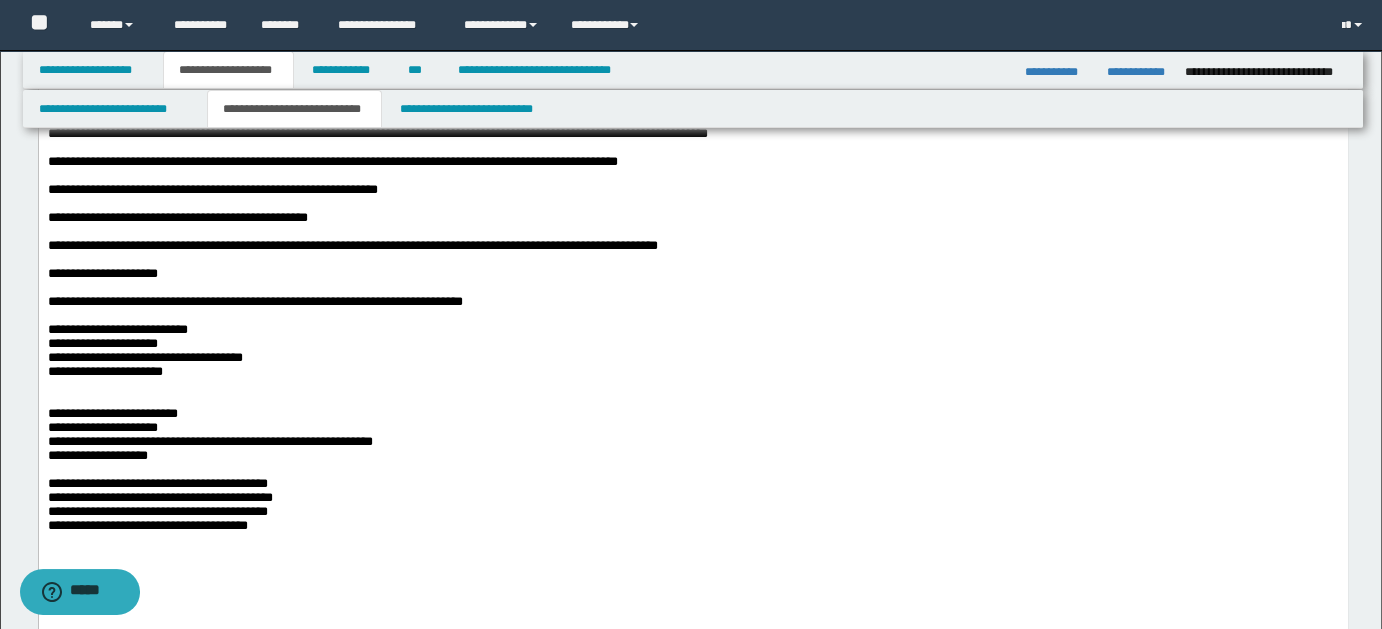 click on "**********" at bounding box center (332, 162) 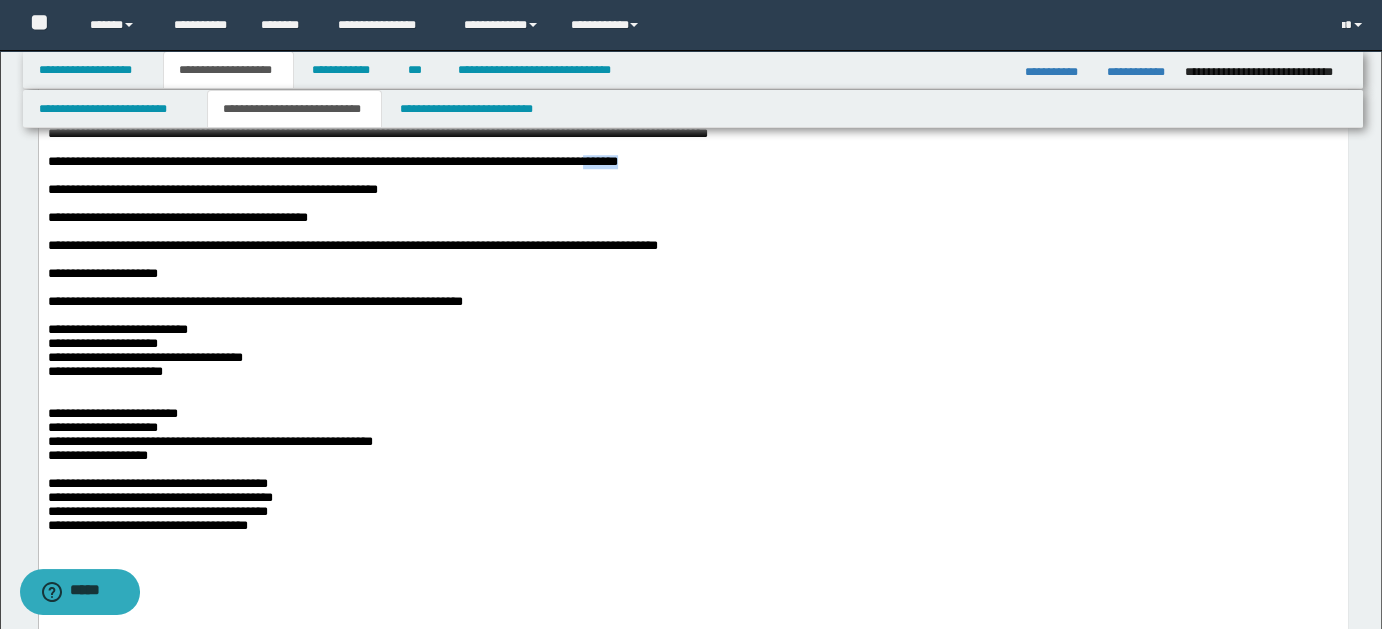 drag, startPoint x: 840, startPoint y: 493, endPoint x: 714, endPoint y: 548, distance: 137.48091 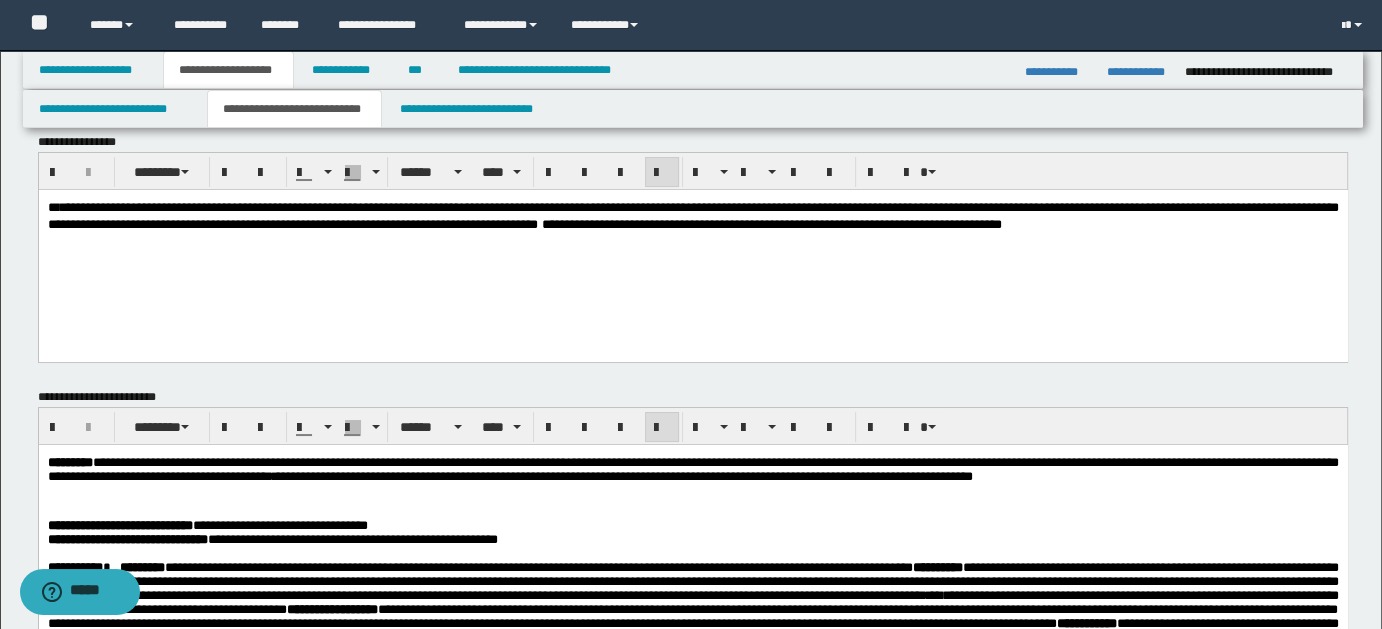scroll, scrollTop: 7, scrollLeft: 0, axis: vertical 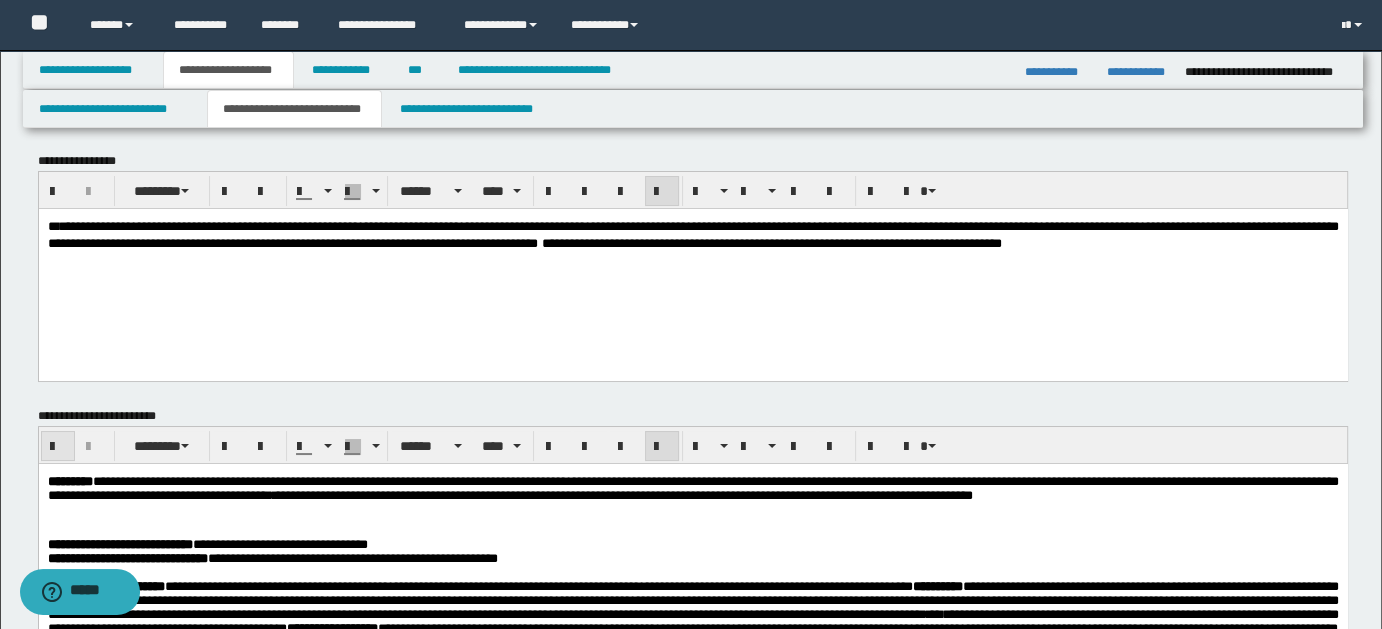 click at bounding box center (58, 447) 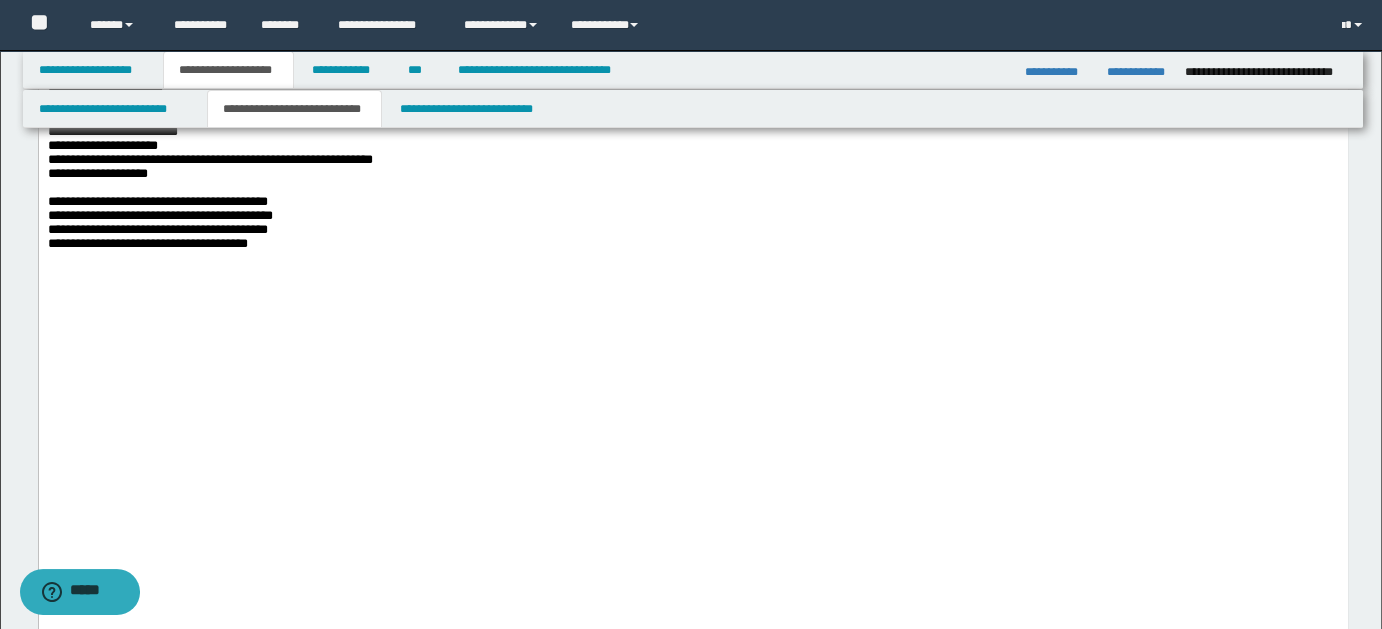 scroll, scrollTop: 1865, scrollLeft: 0, axis: vertical 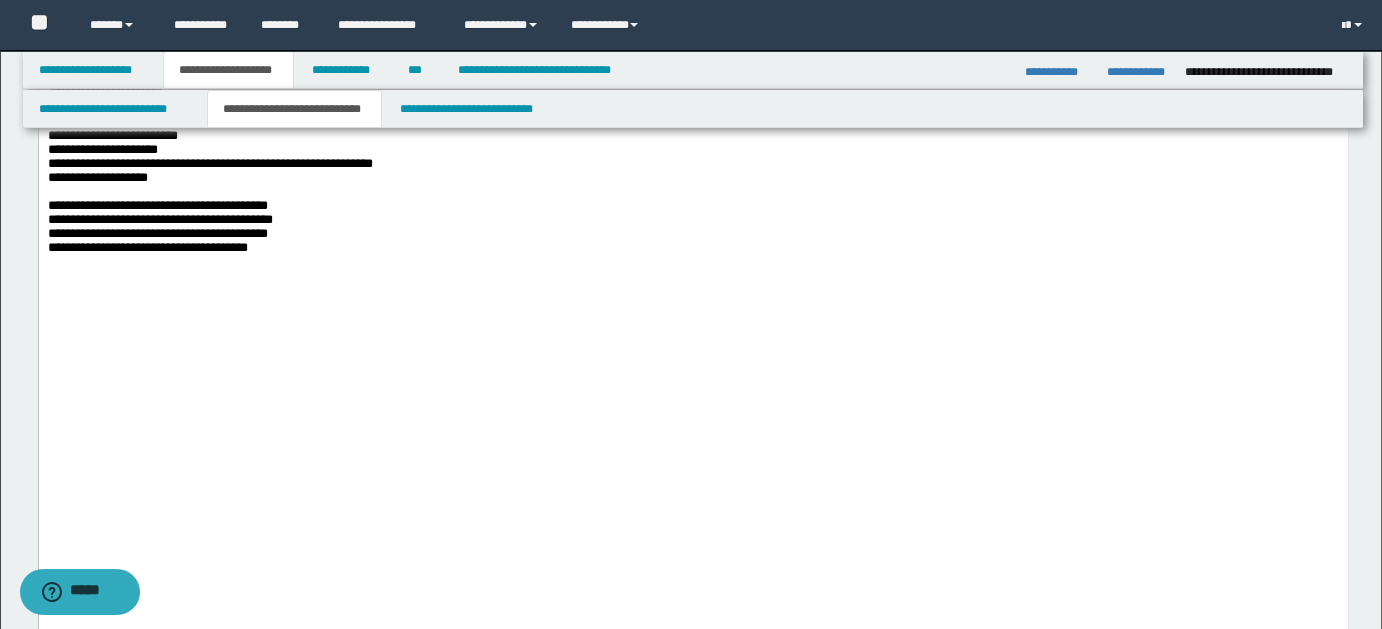 drag, startPoint x: 1386, startPoint y: 93, endPoint x: 1110, endPoint y: 1759, distance: 1688.7072 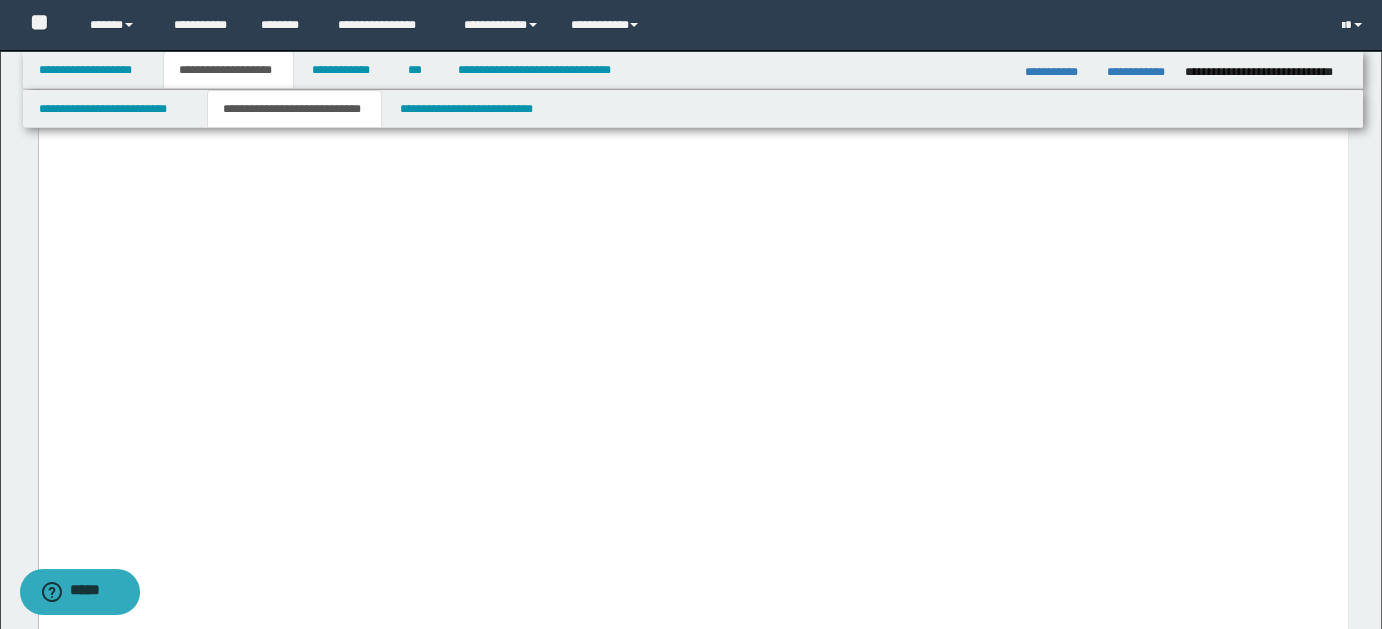 scroll, scrollTop: 2058, scrollLeft: 0, axis: vertical 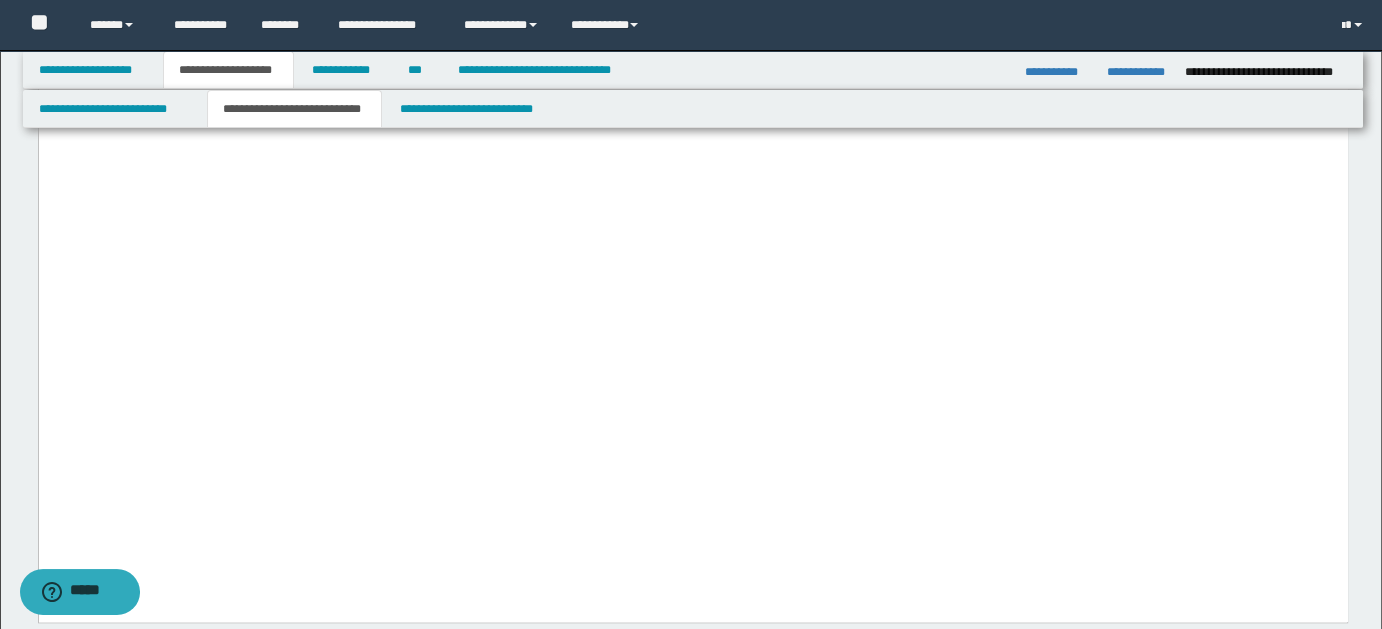 drag, startPoint x: 180, startPoint y: 368, endPoint x: 247, endPoint y: 364, distance: 67.11929 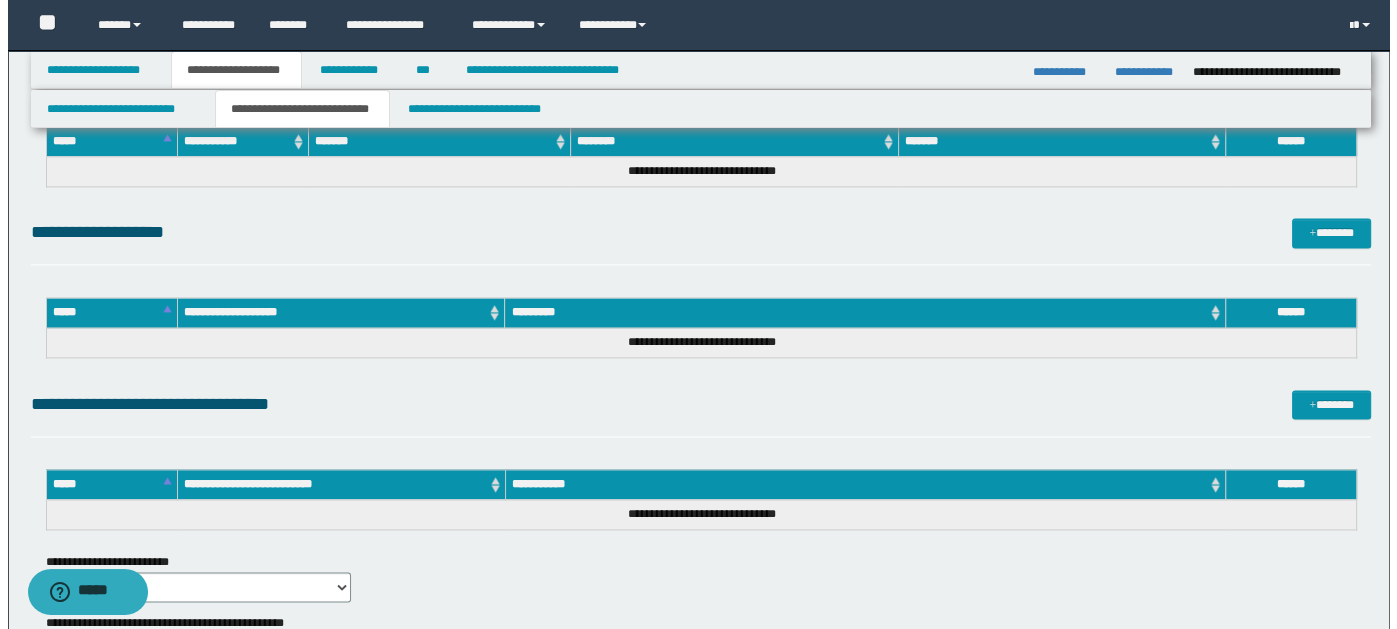scroll, scrollTop: 2943, scrollLeft: 0, axis: vertical 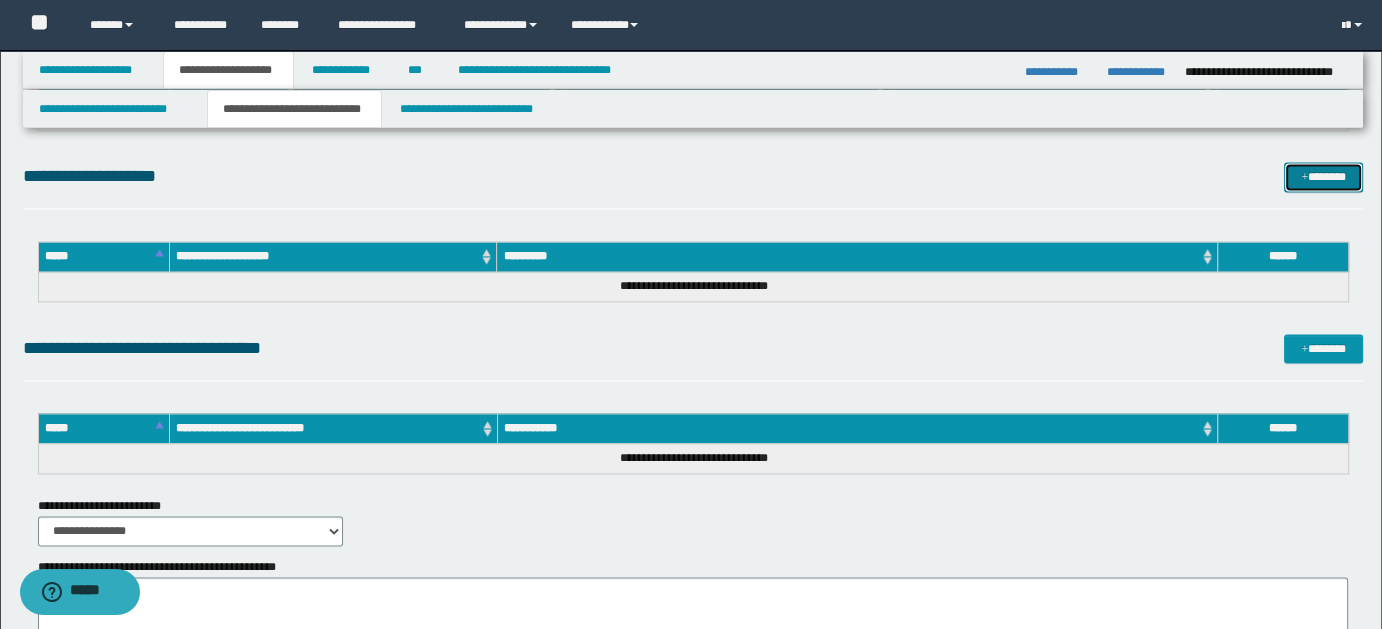click on "*******" at bounding box center (1323, 176) 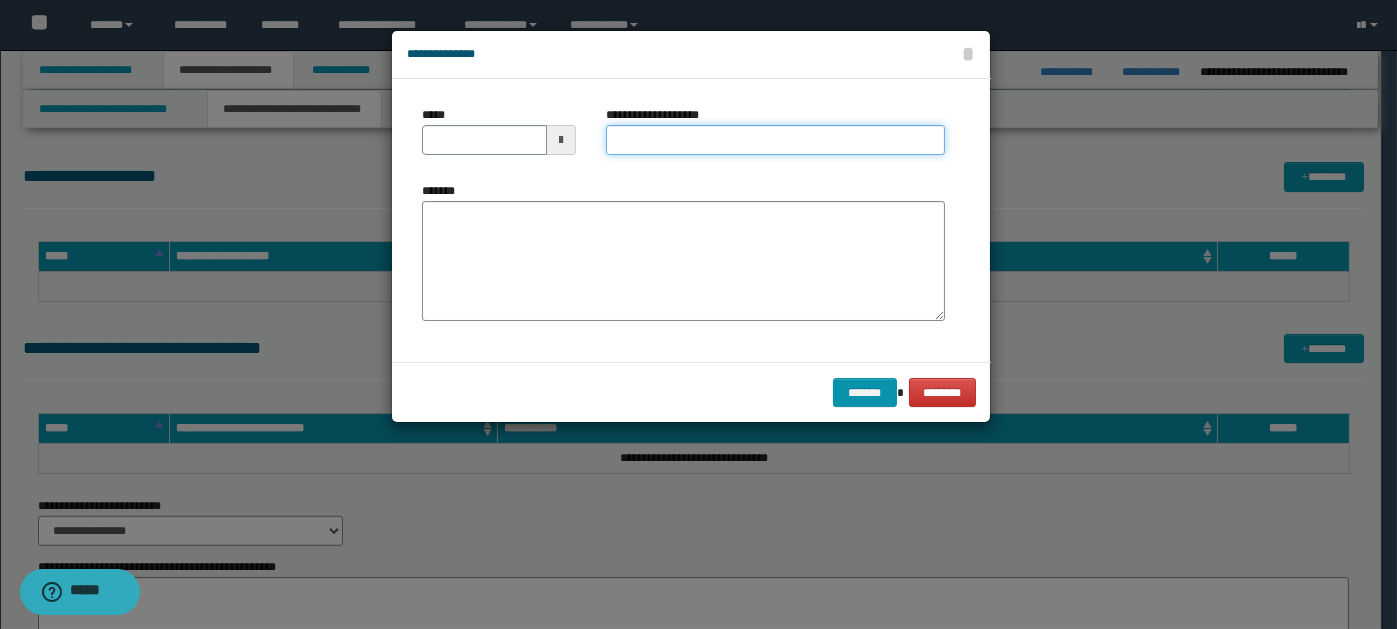 paste on "**********" 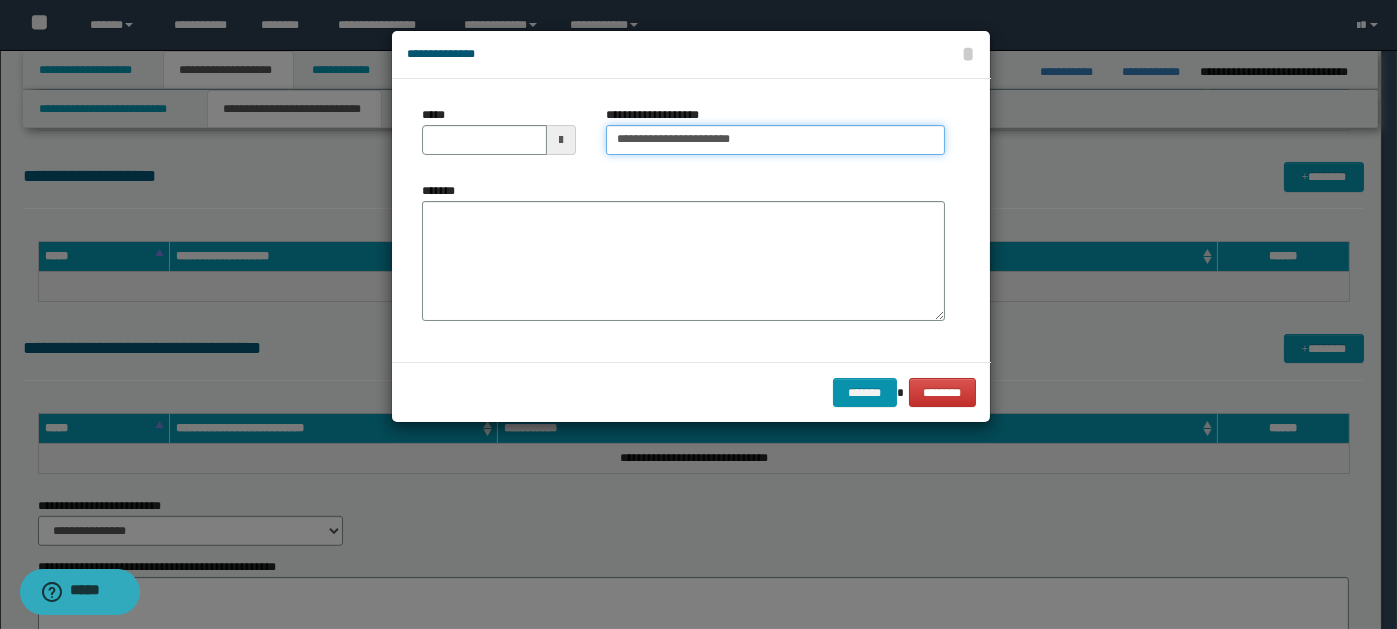 type on "**********" 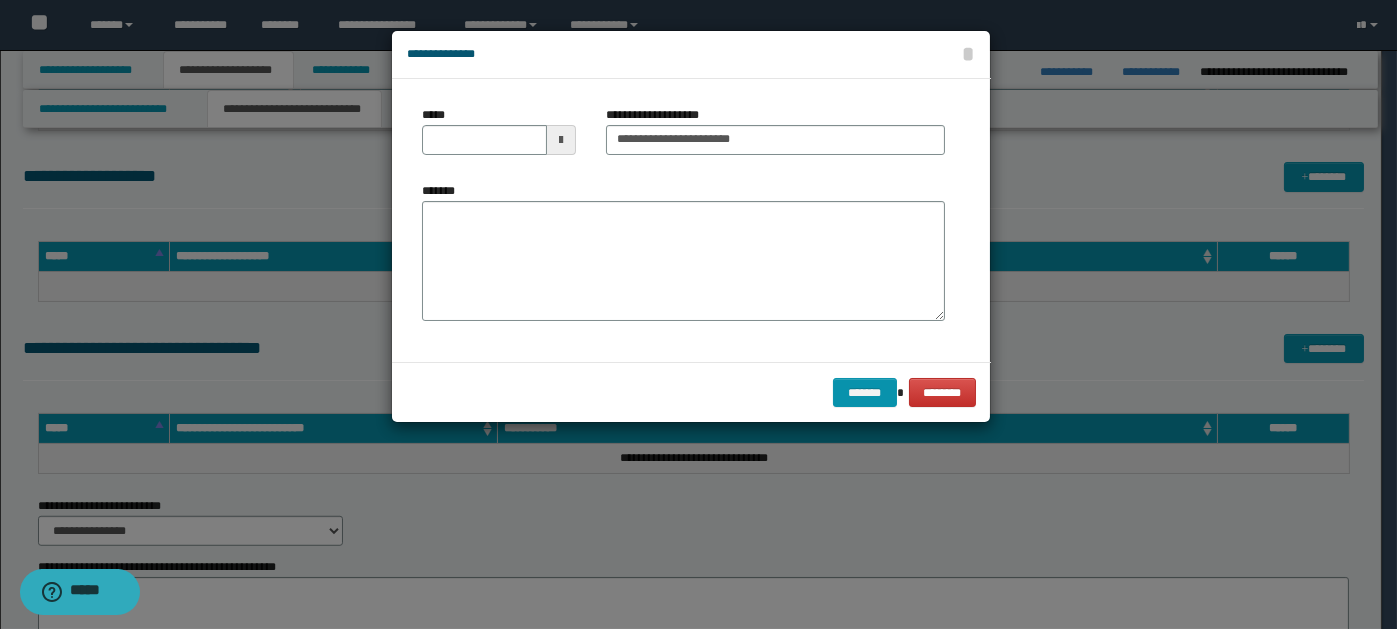 click at bounding box center (561, 140) 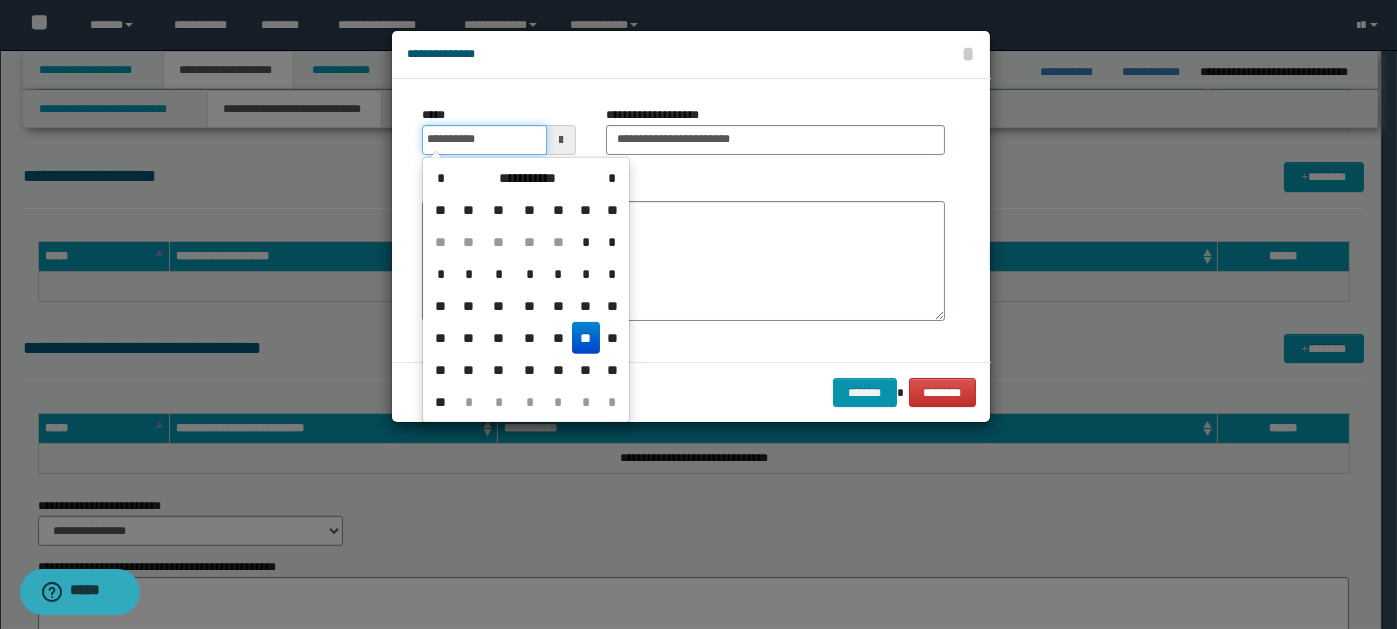 type on "**********" 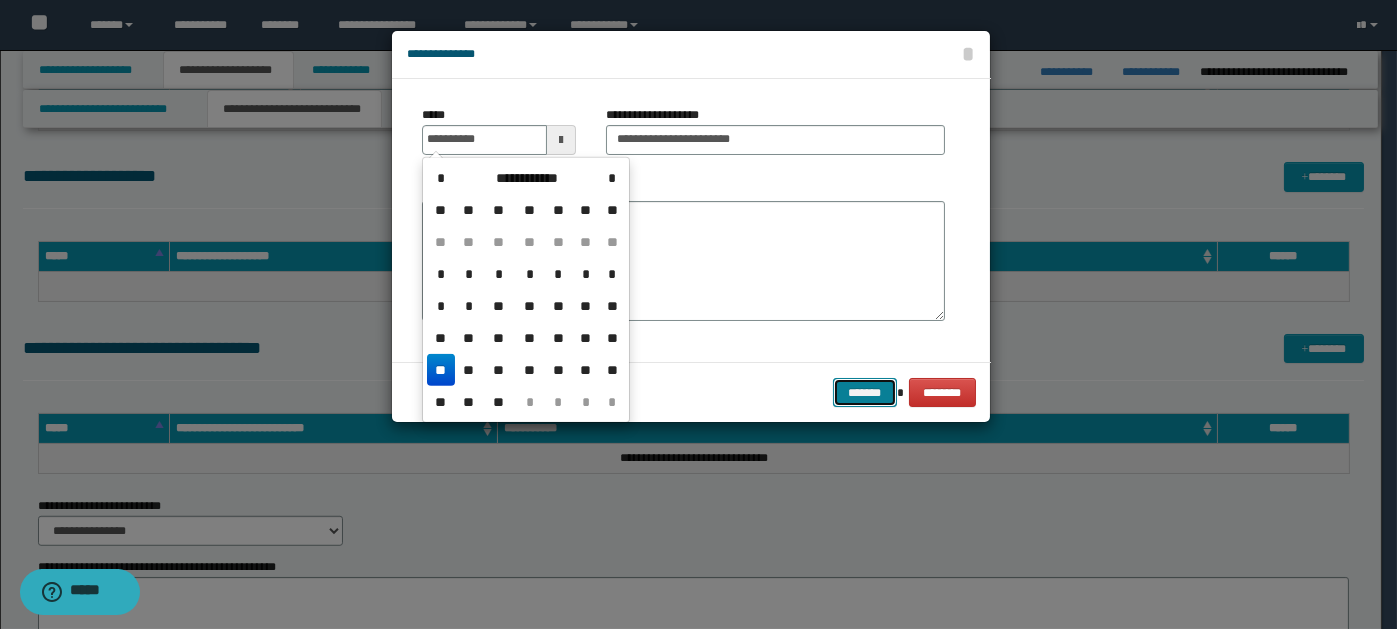 click on "*******" at bounding box center [865, 392] 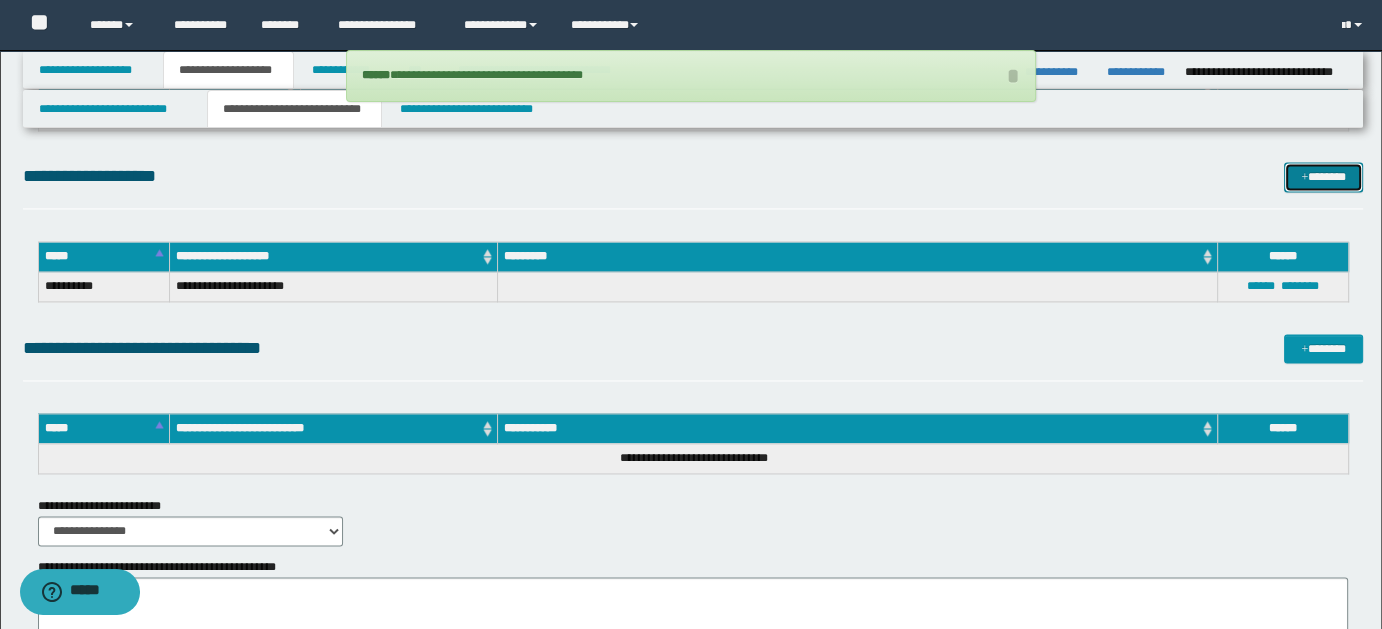 click on "*******" at bounding box center (1323, 176) 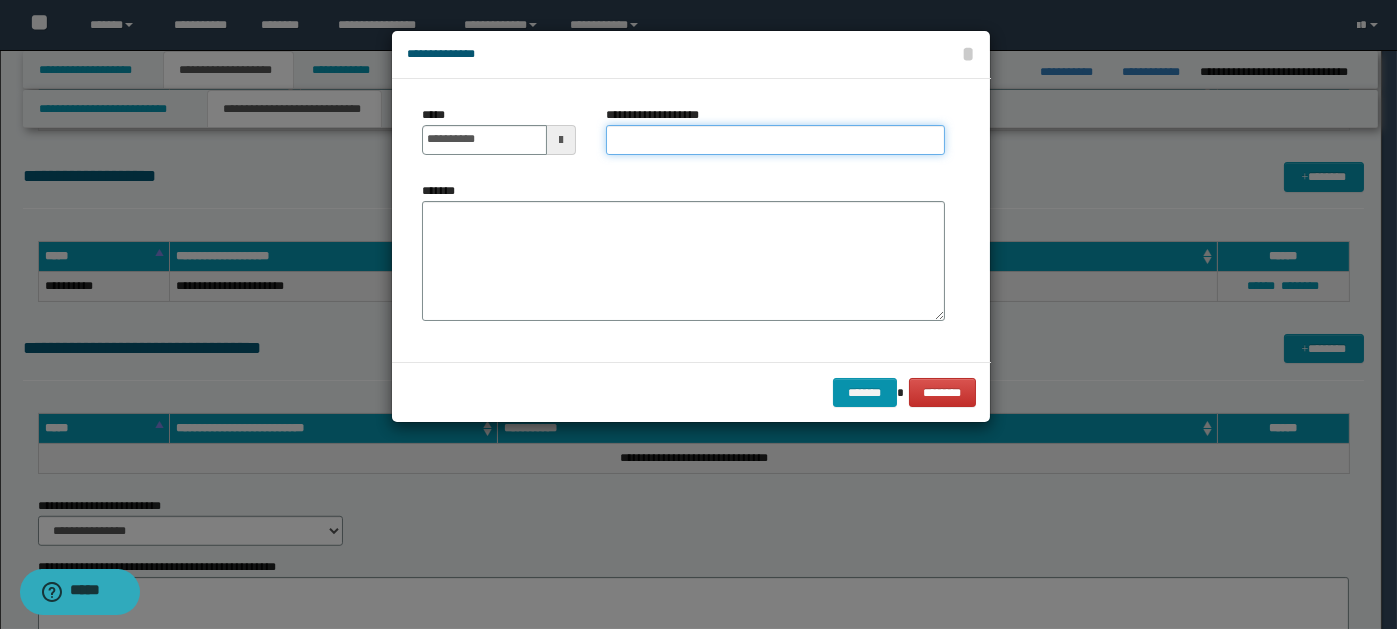 paste on "**********" 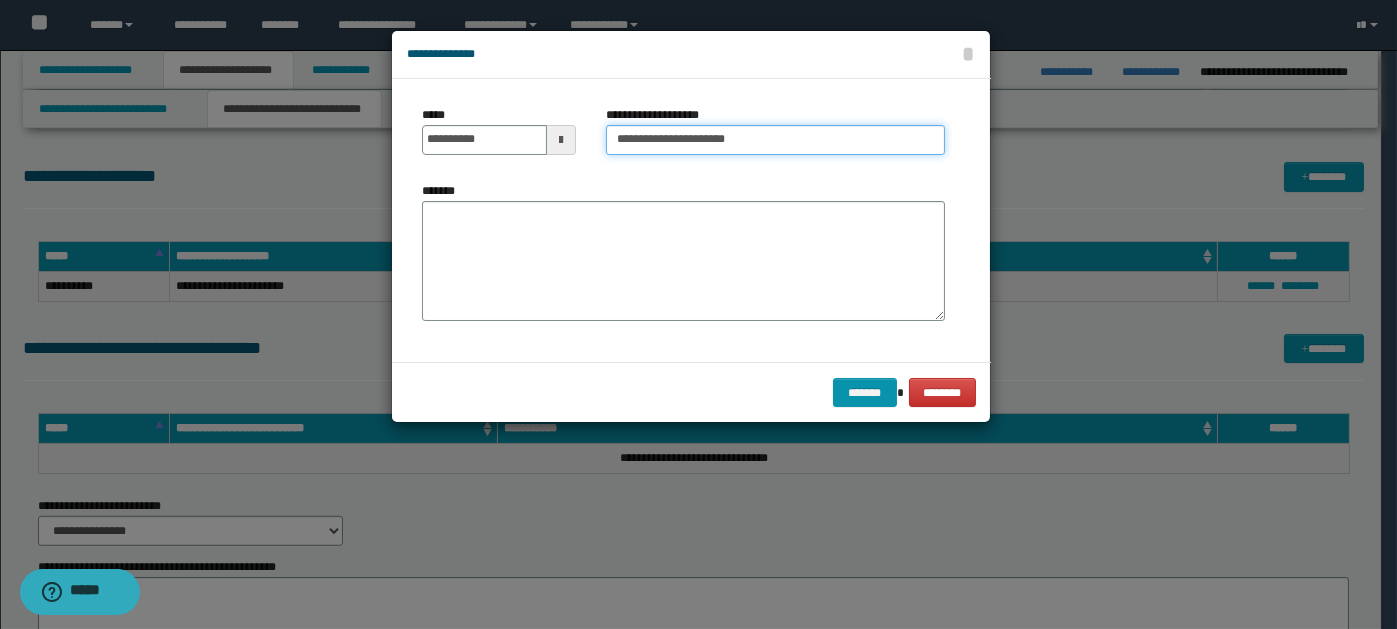 type on "**********" 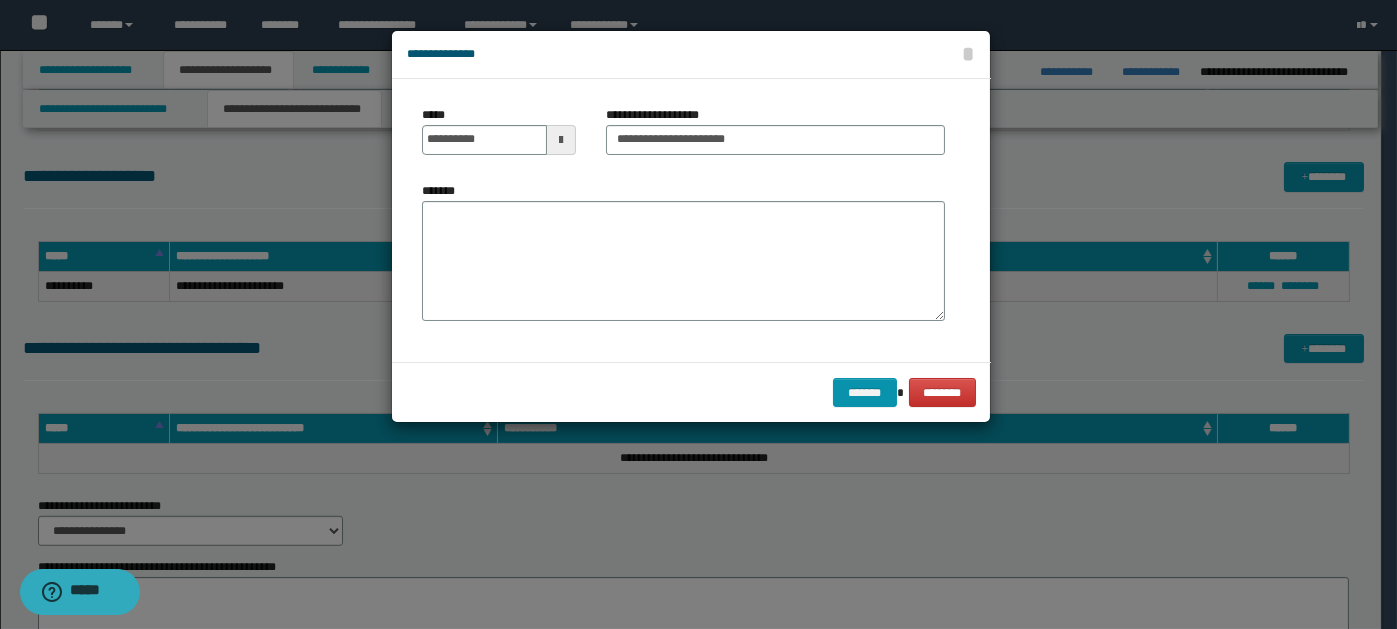 click at bounding box center (561, 140) 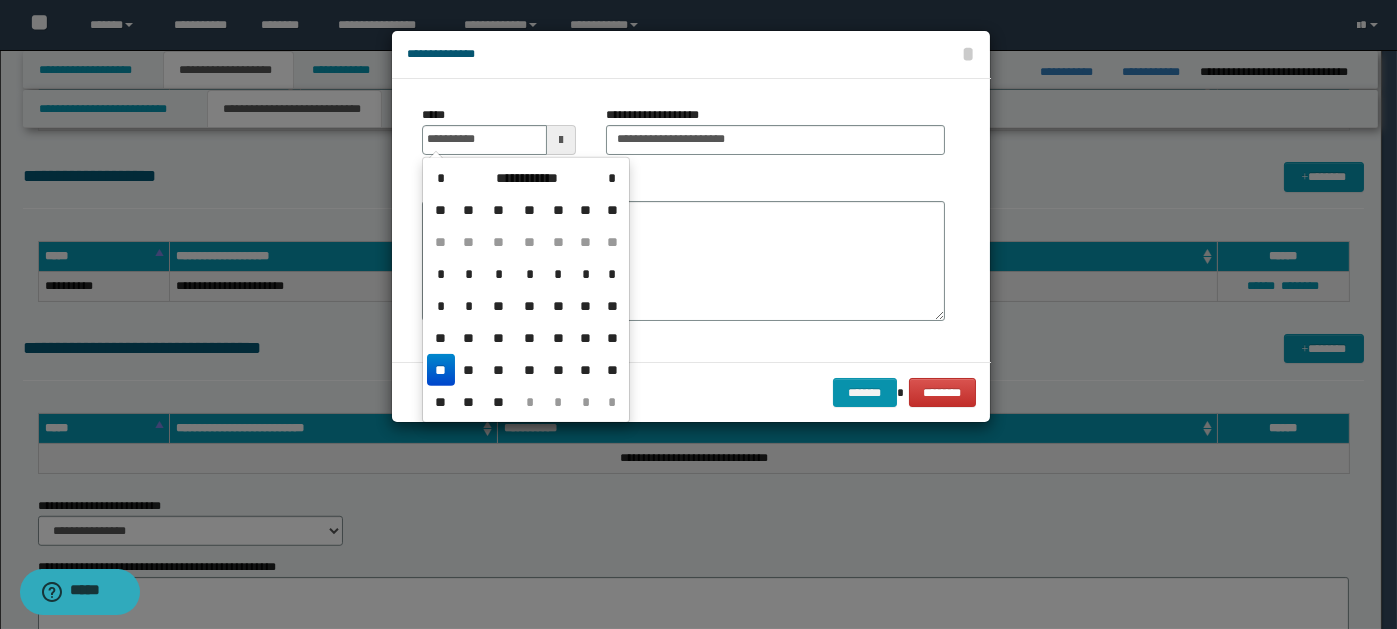 click on "**" at bounding box center (441, 370) 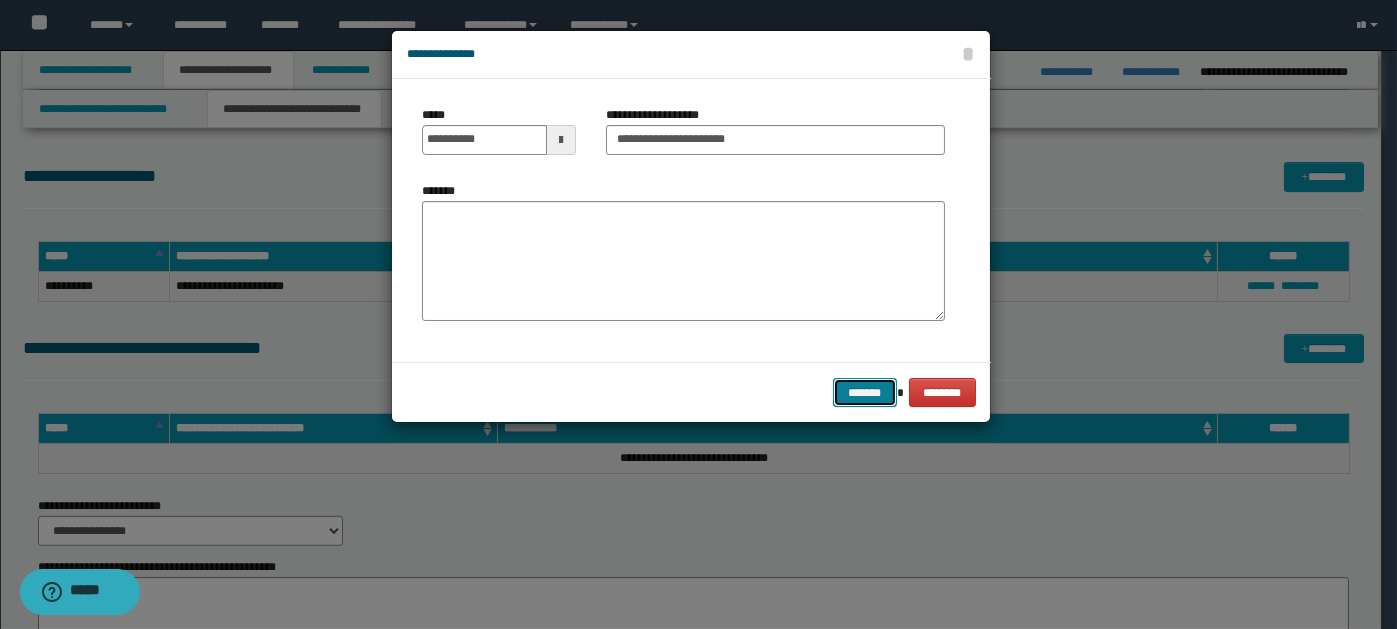 click on "*******" at bounding box center (865, 392) 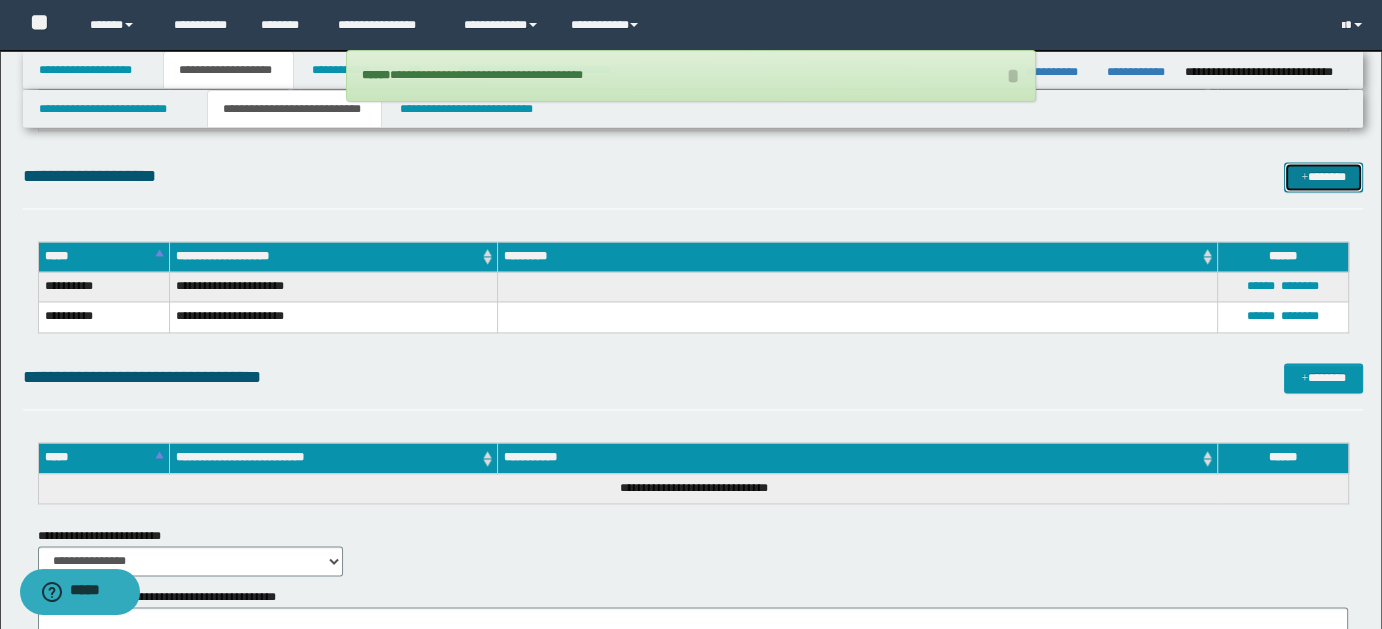 click on "*******" at bounding box center [1323, 176] 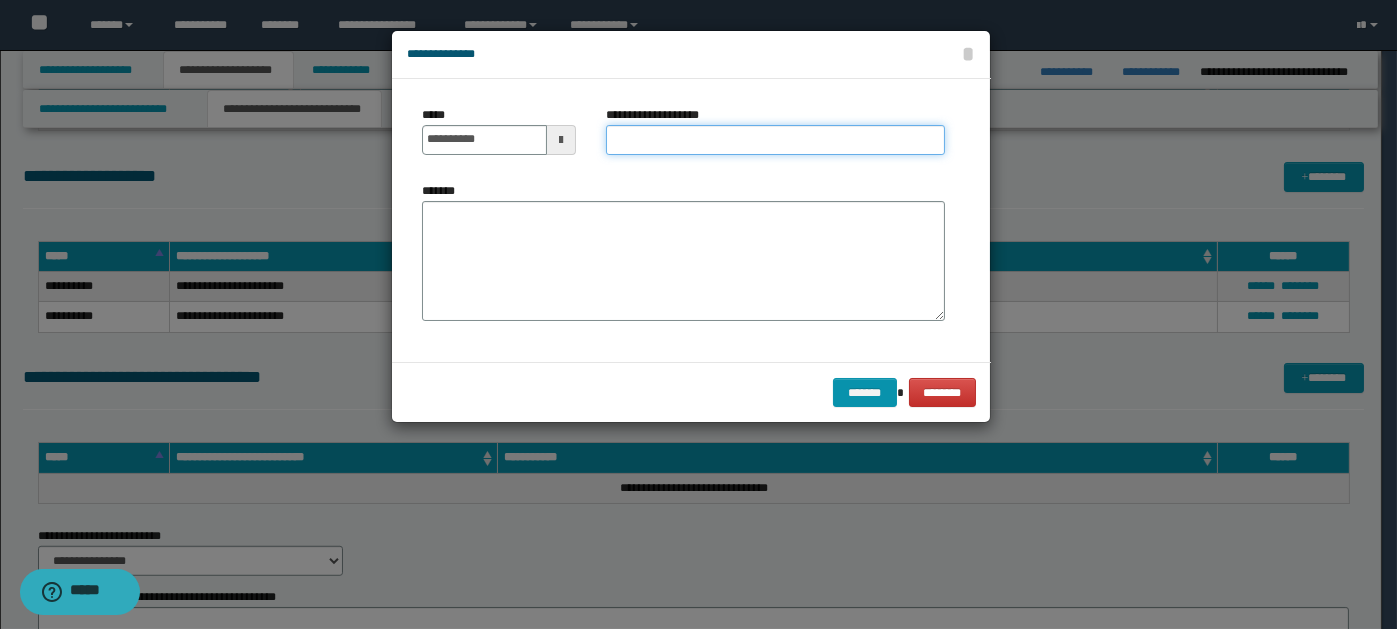 paste on "**********" 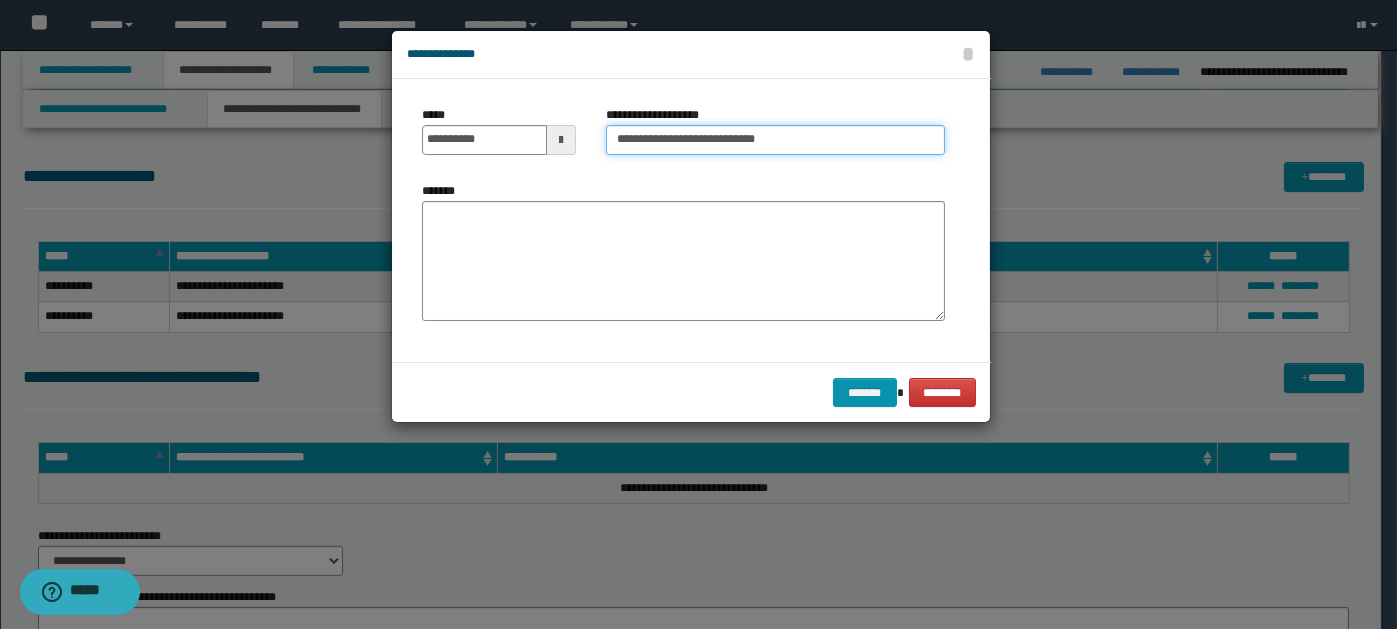type on "**********" 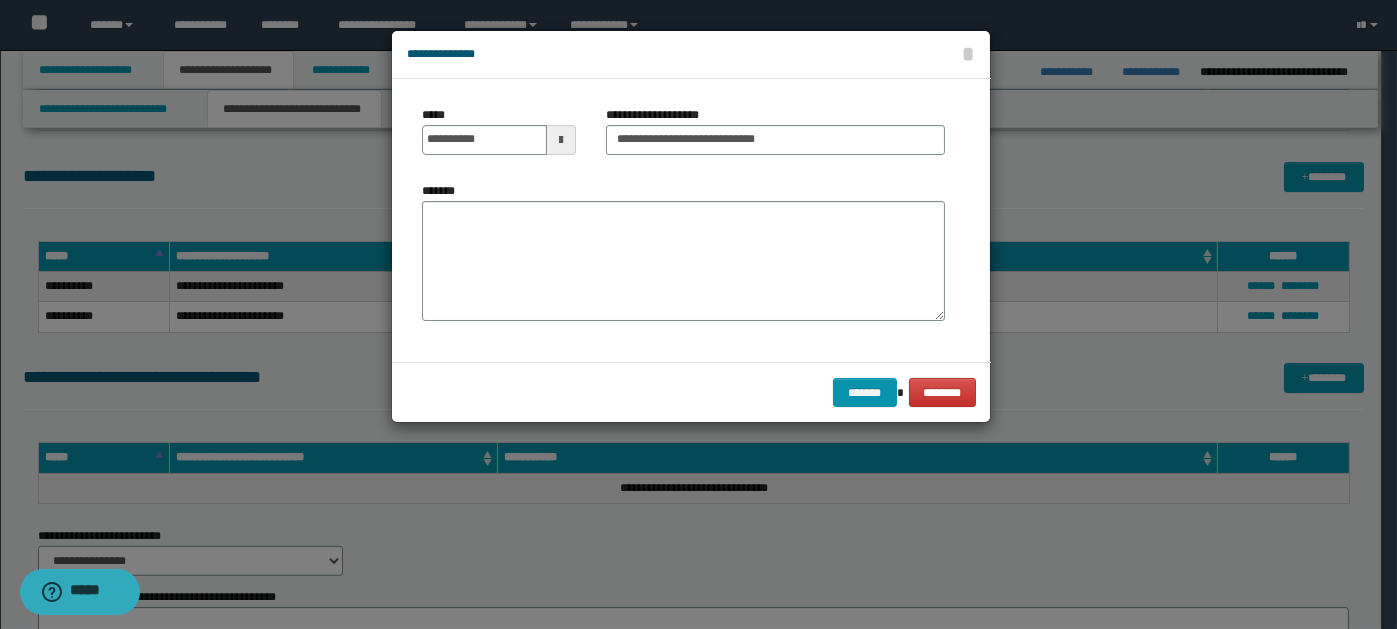 click at bounding box center (561, 140) 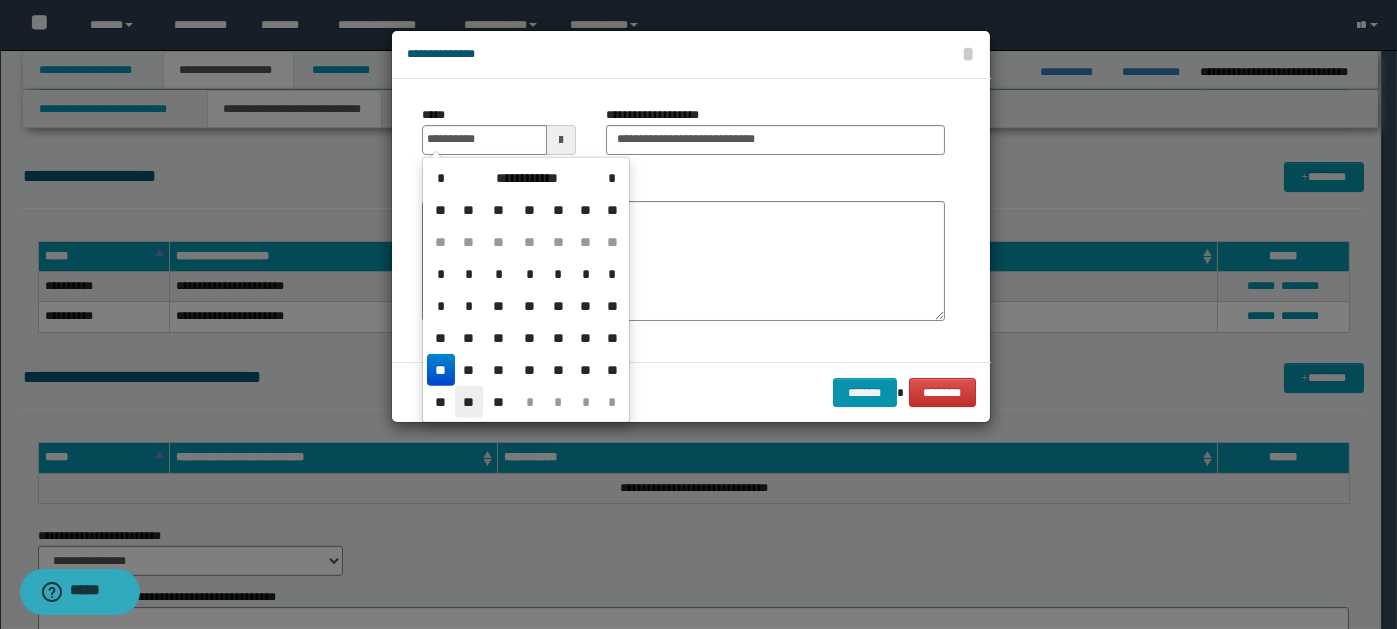click on "**" at bounding box center (469, 402) 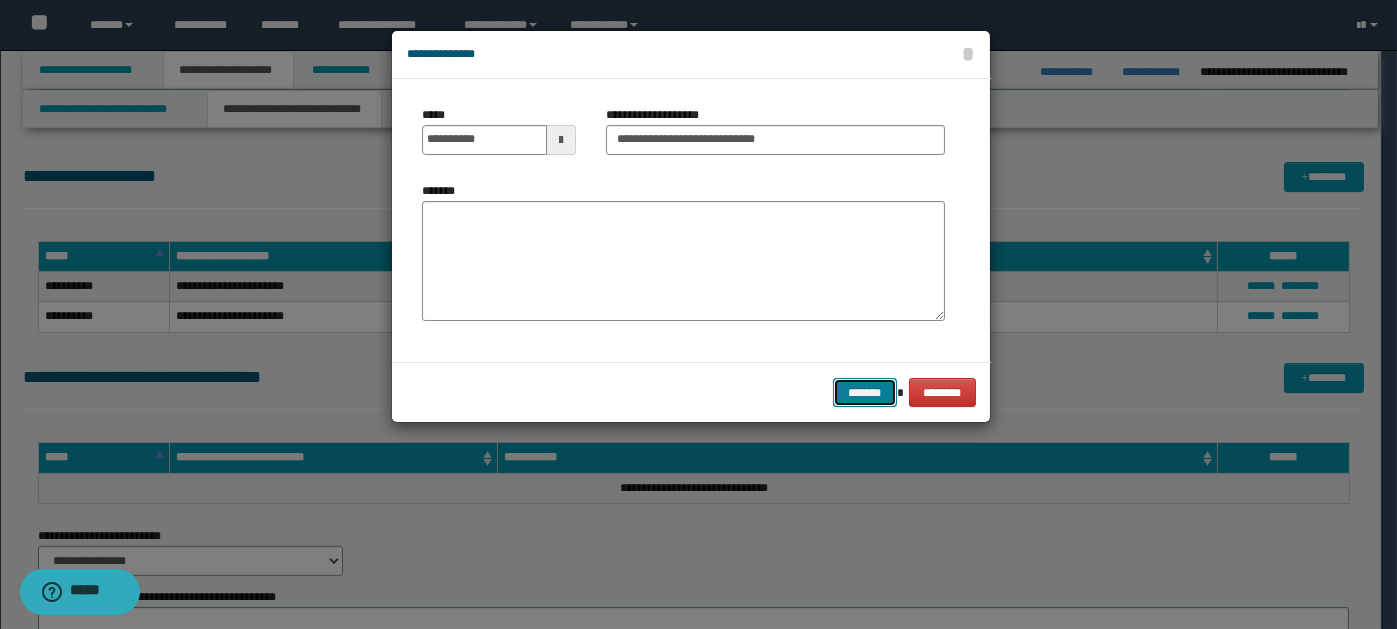click on "*******" at bounding box center (865, 392) 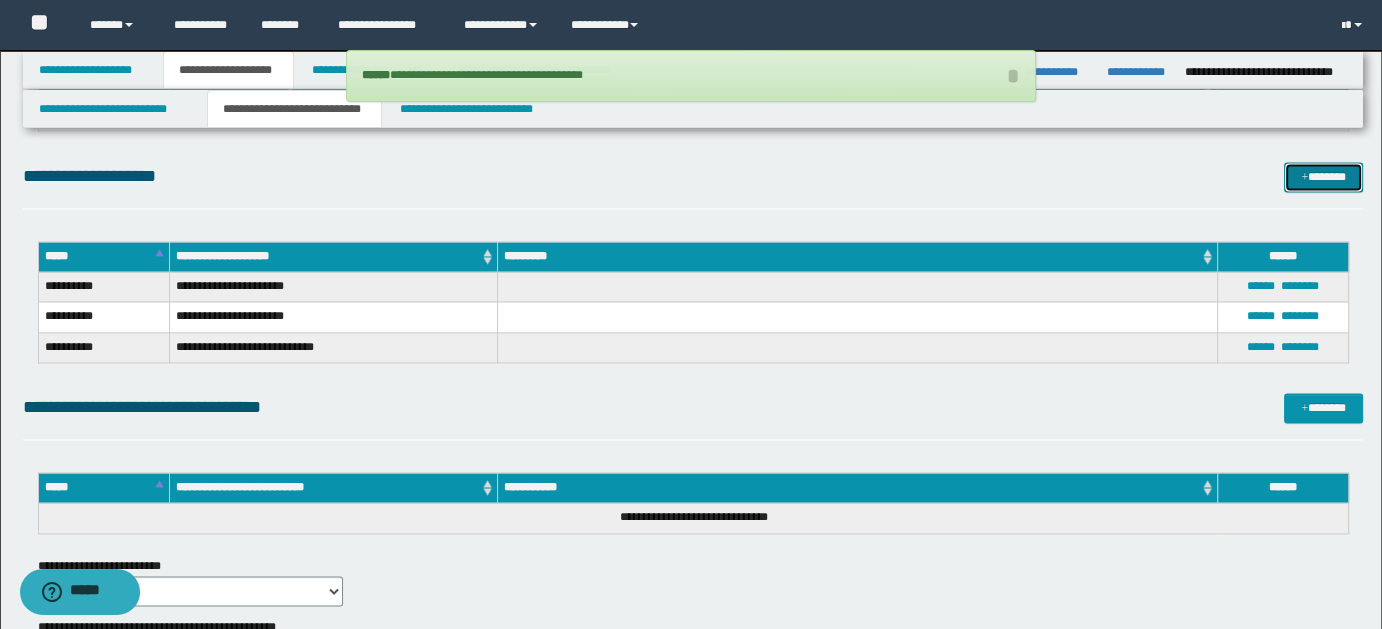 click on "*******" at bounding box center (1323, 176) 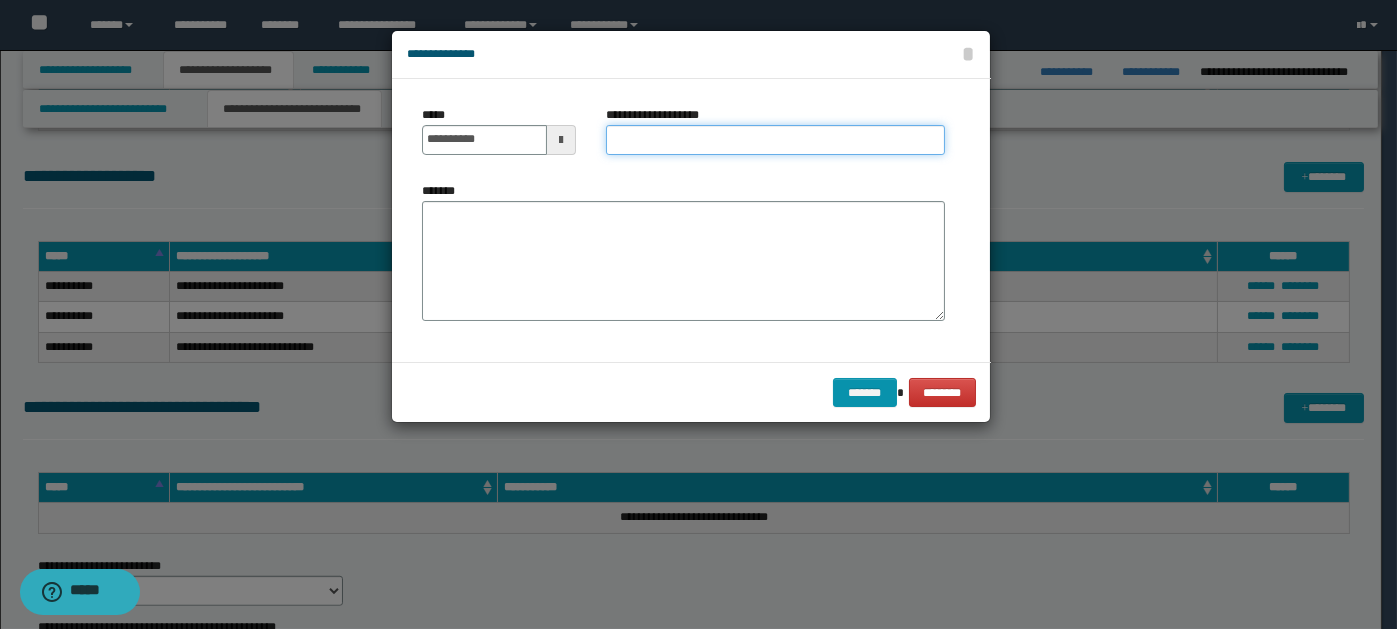 paste on "**********" 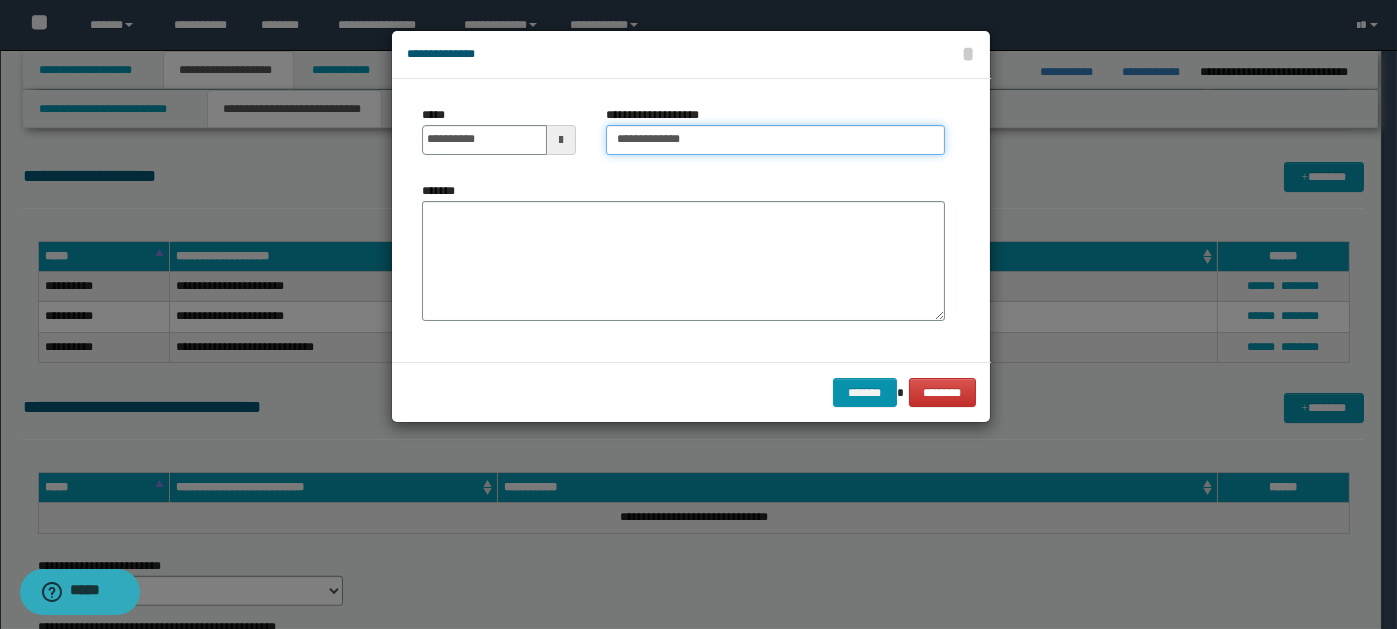 type on "**********" 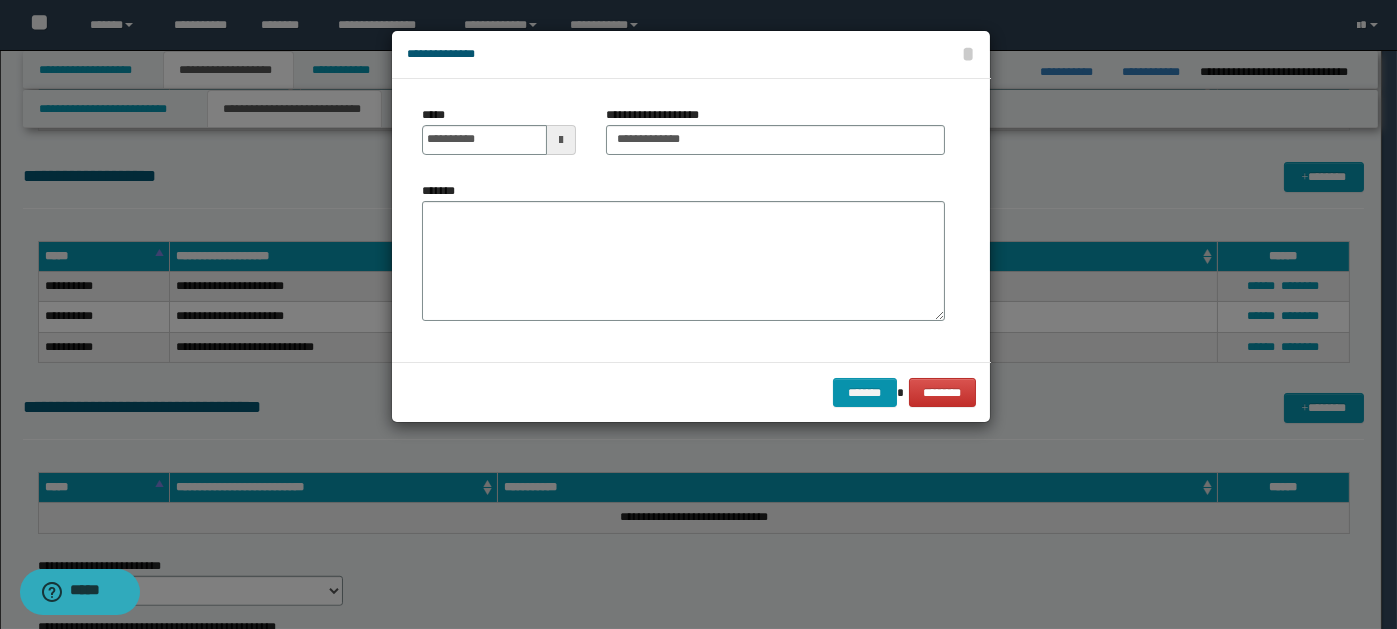 click at bounding box center [561, 140] 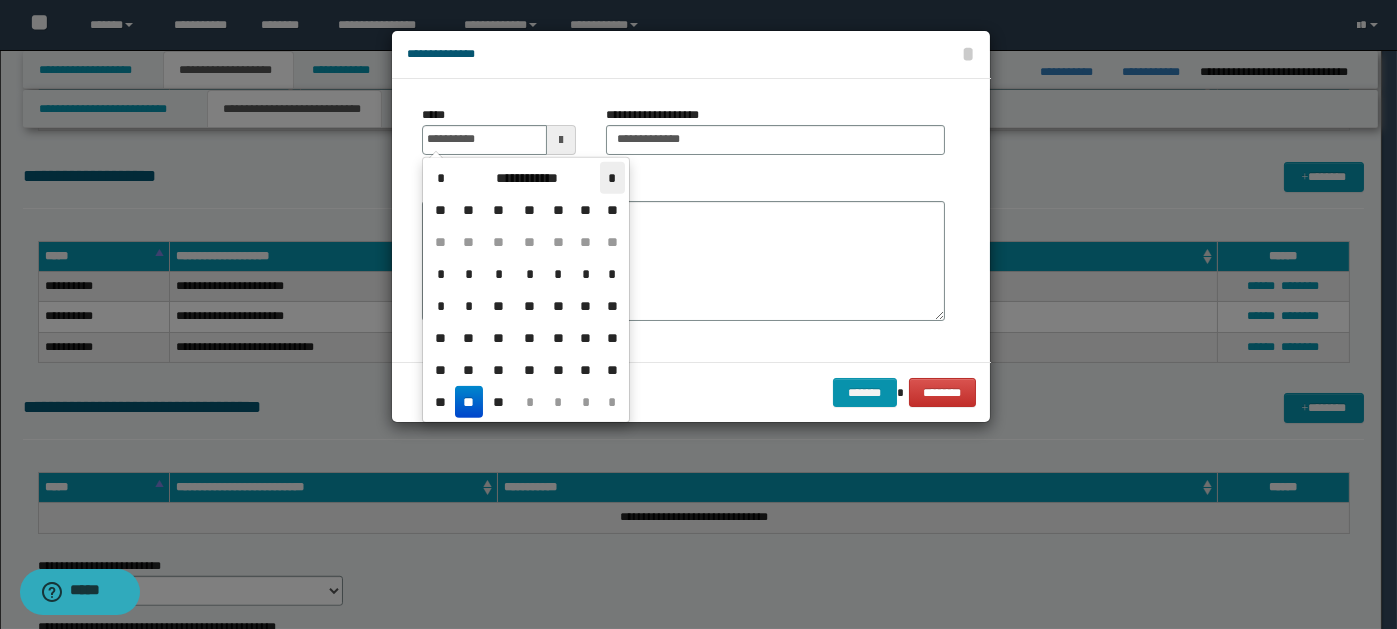 click on "*" at bounding box center [612, 178] 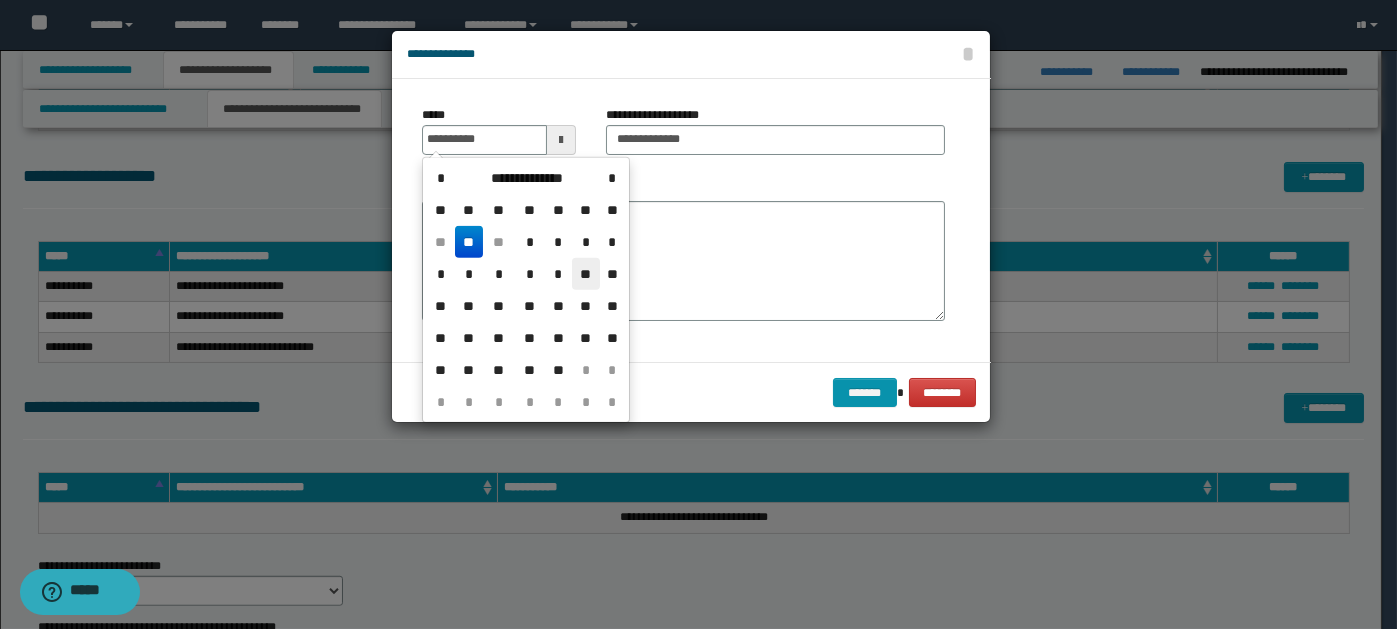 click on "**" at bounding box center (586, 274) 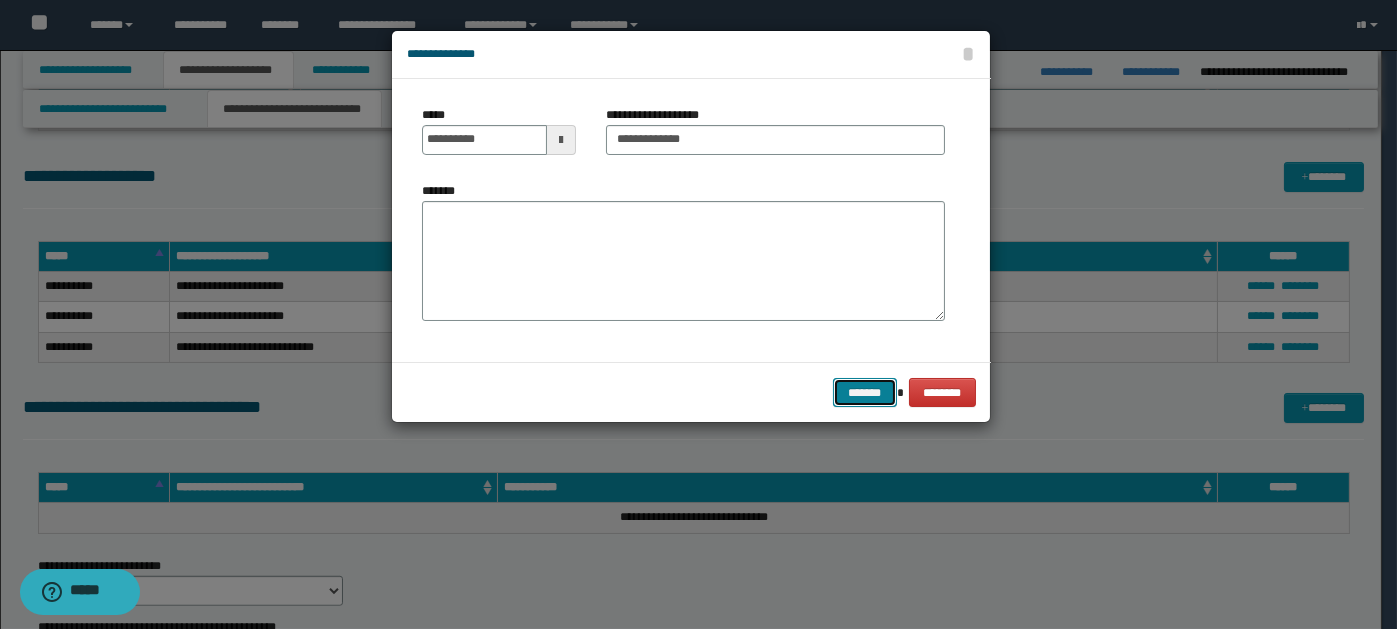 click on "*******" at bounding box center (865, 392) 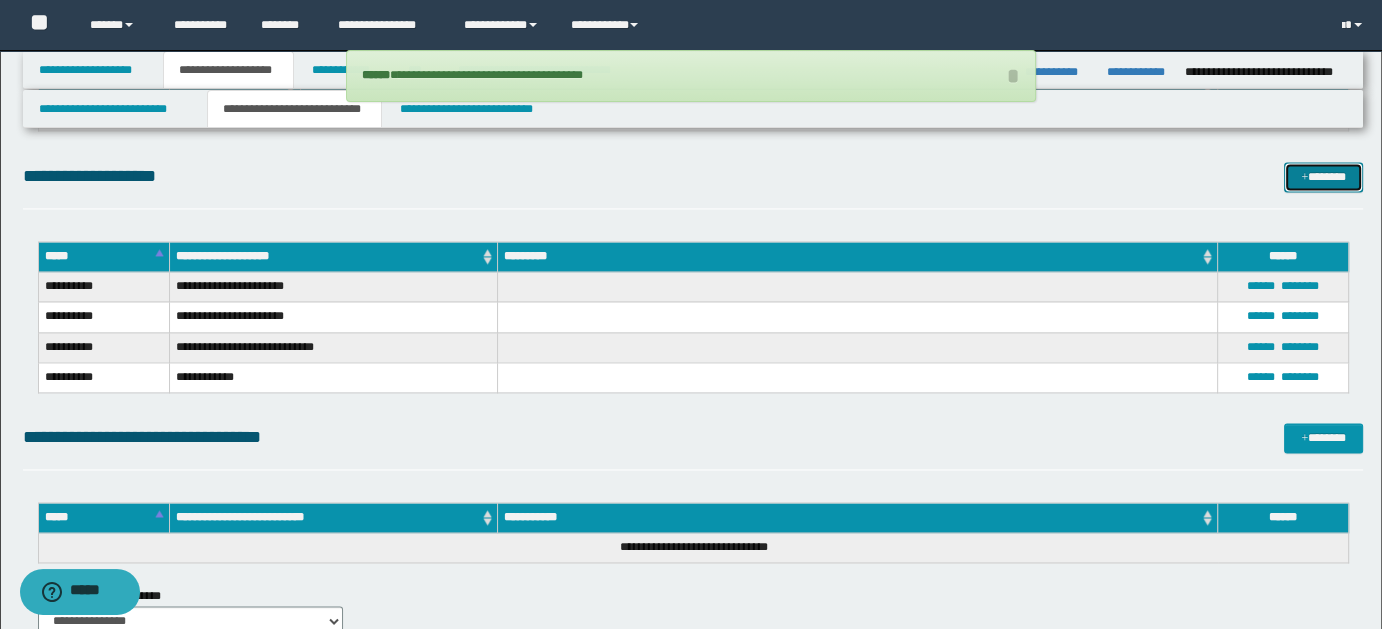 click on "*******" at bounding box center (1323, 176) 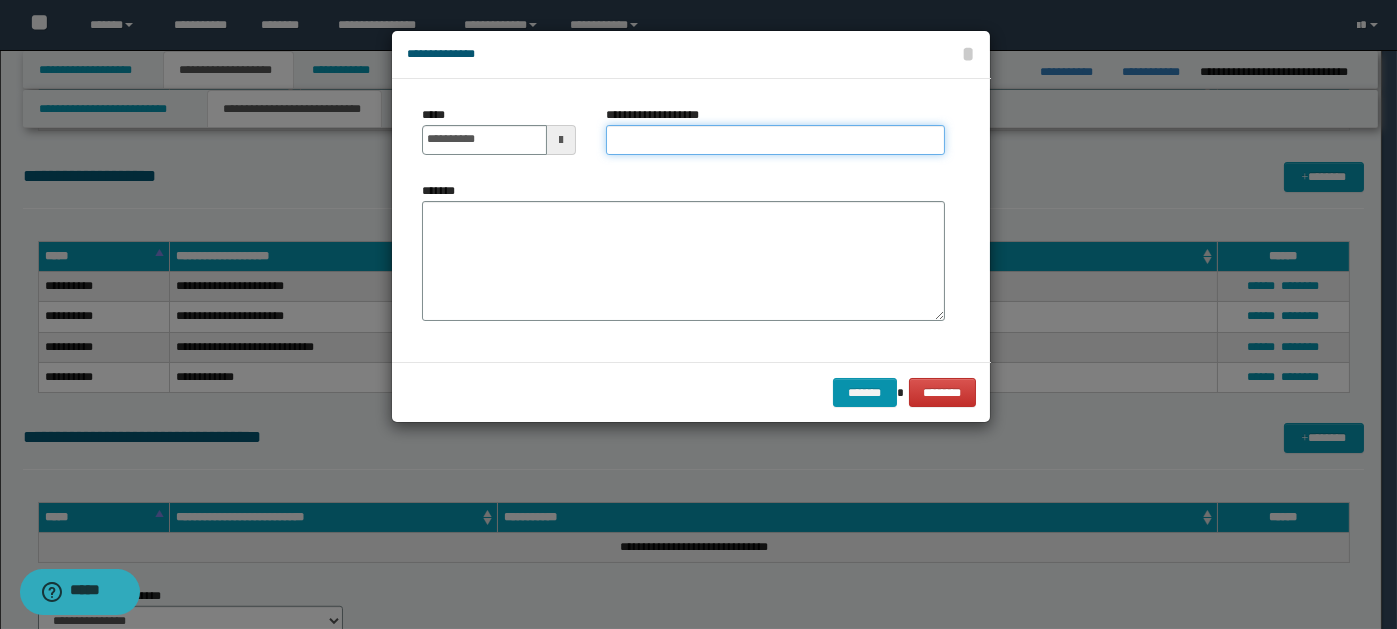 paste on "**********" 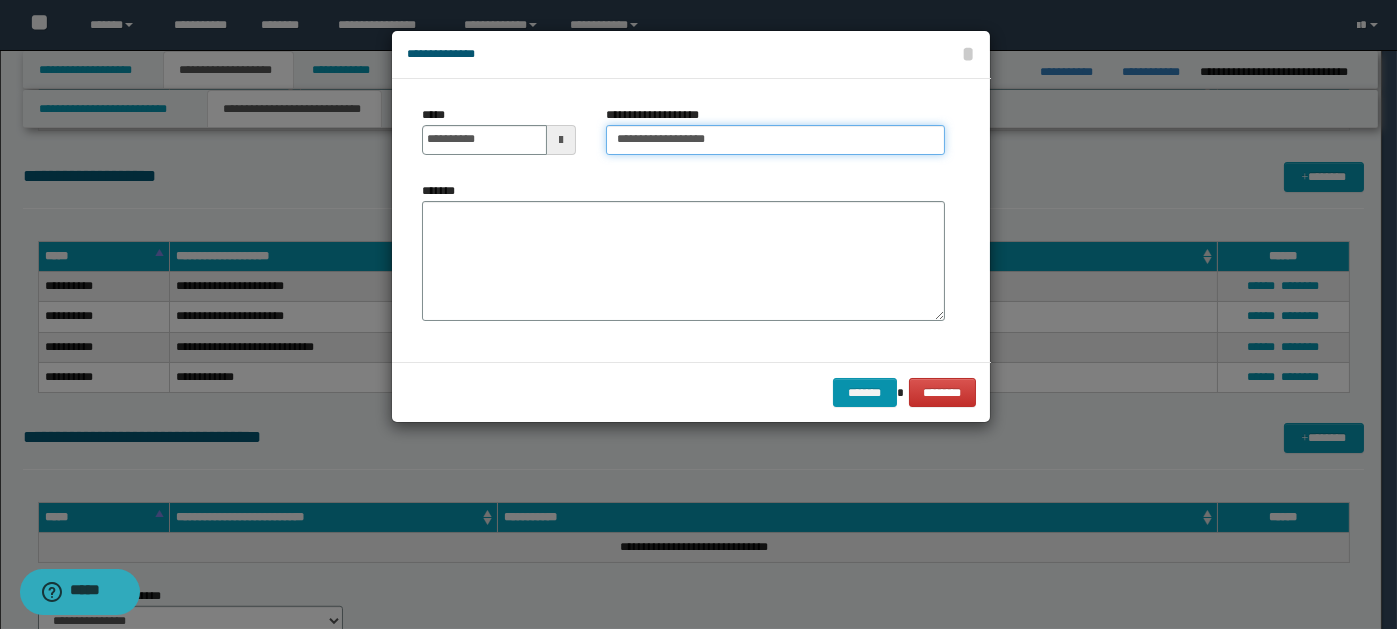 type on "**********" 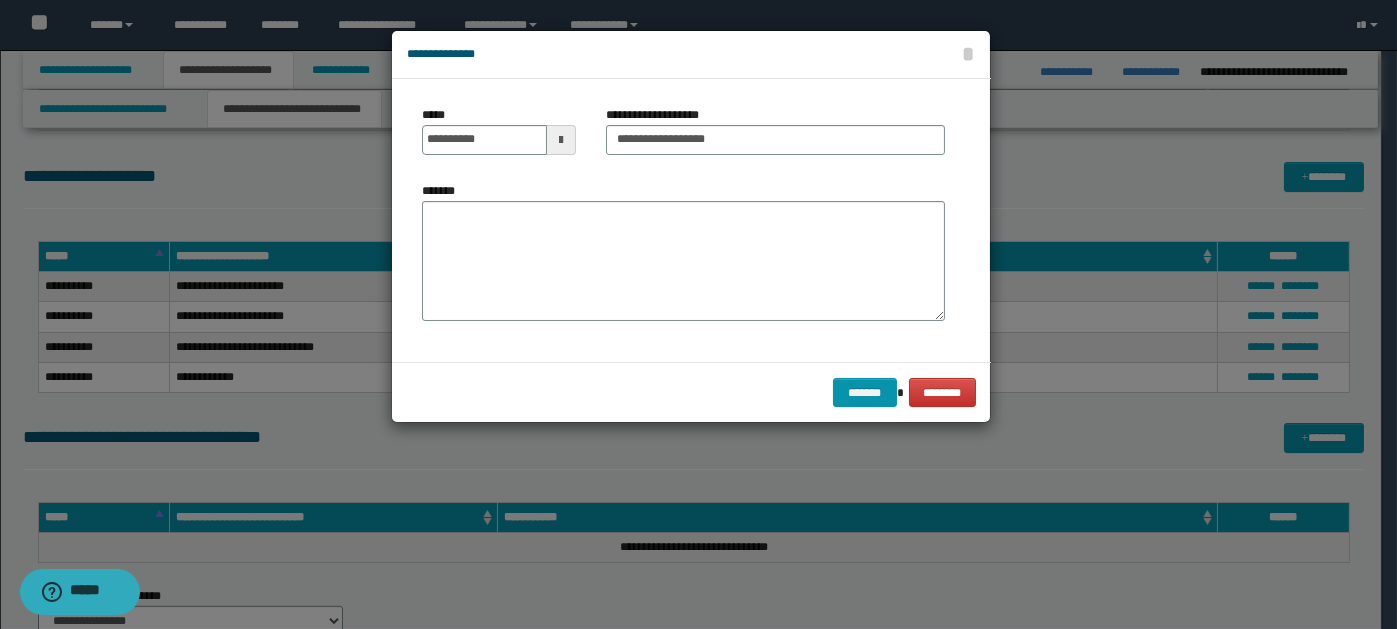 click at bounding box center [561, 140] 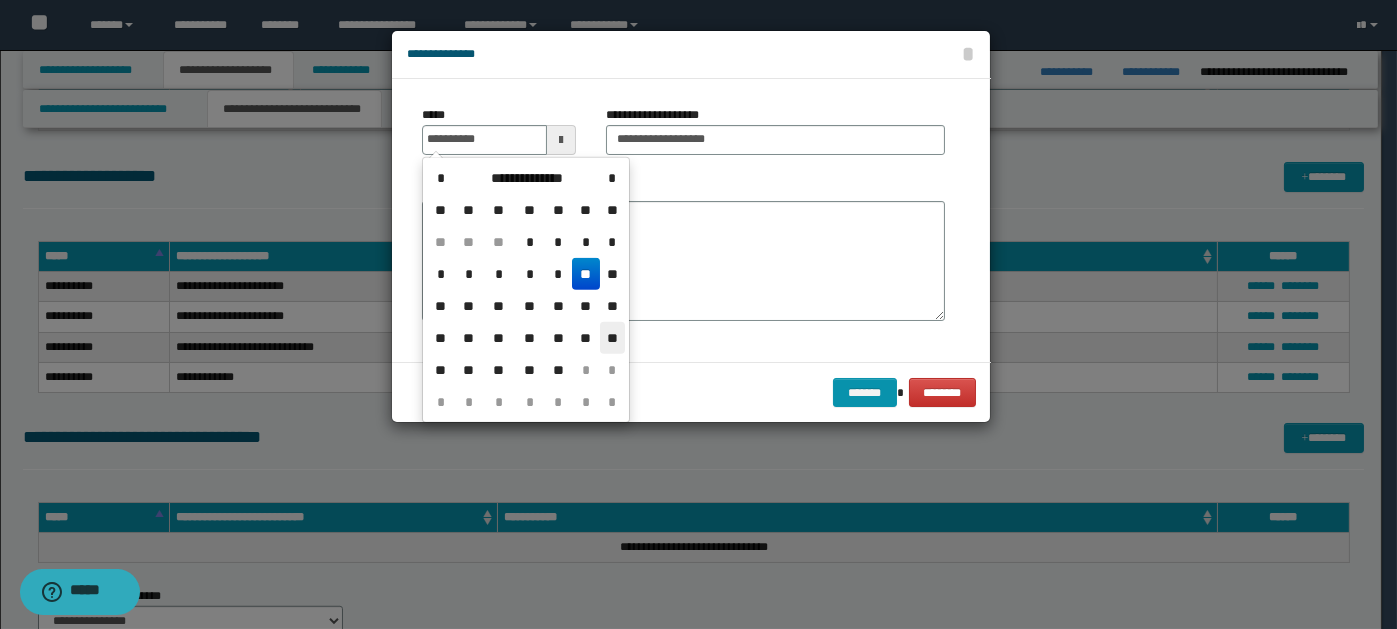 click on "**" at bounding box center [612, 338] 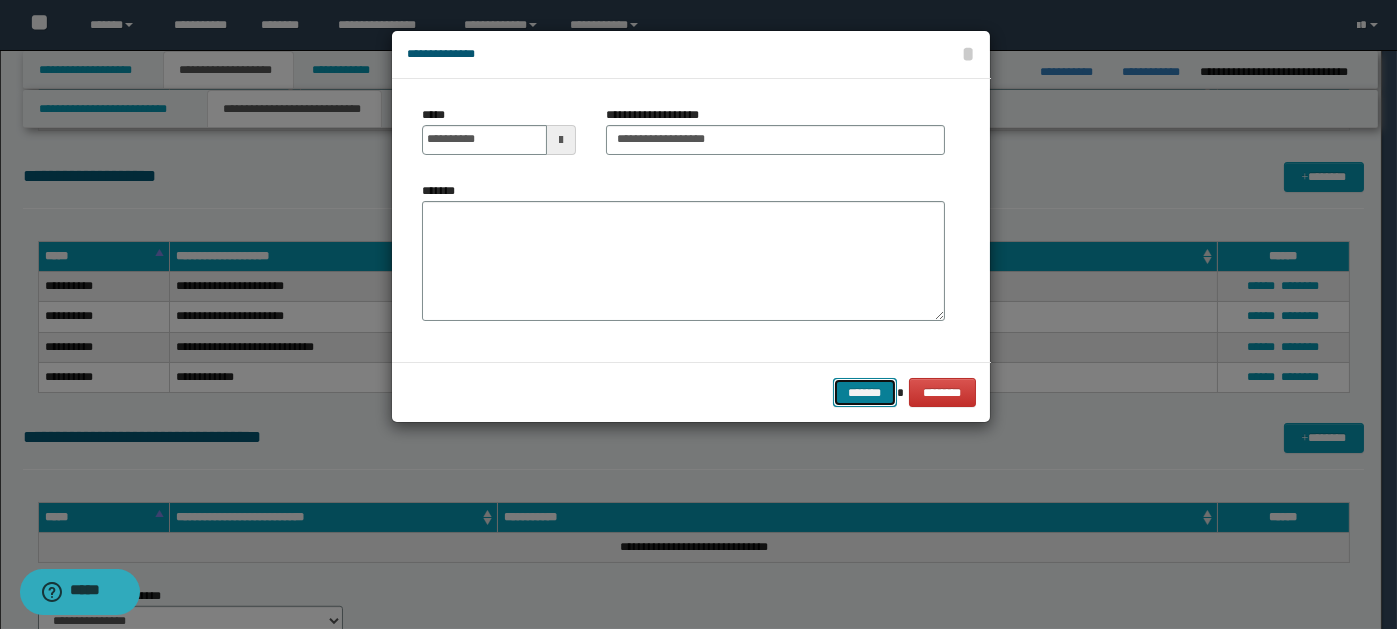 click on "*******" at bounding box center (865, 392) 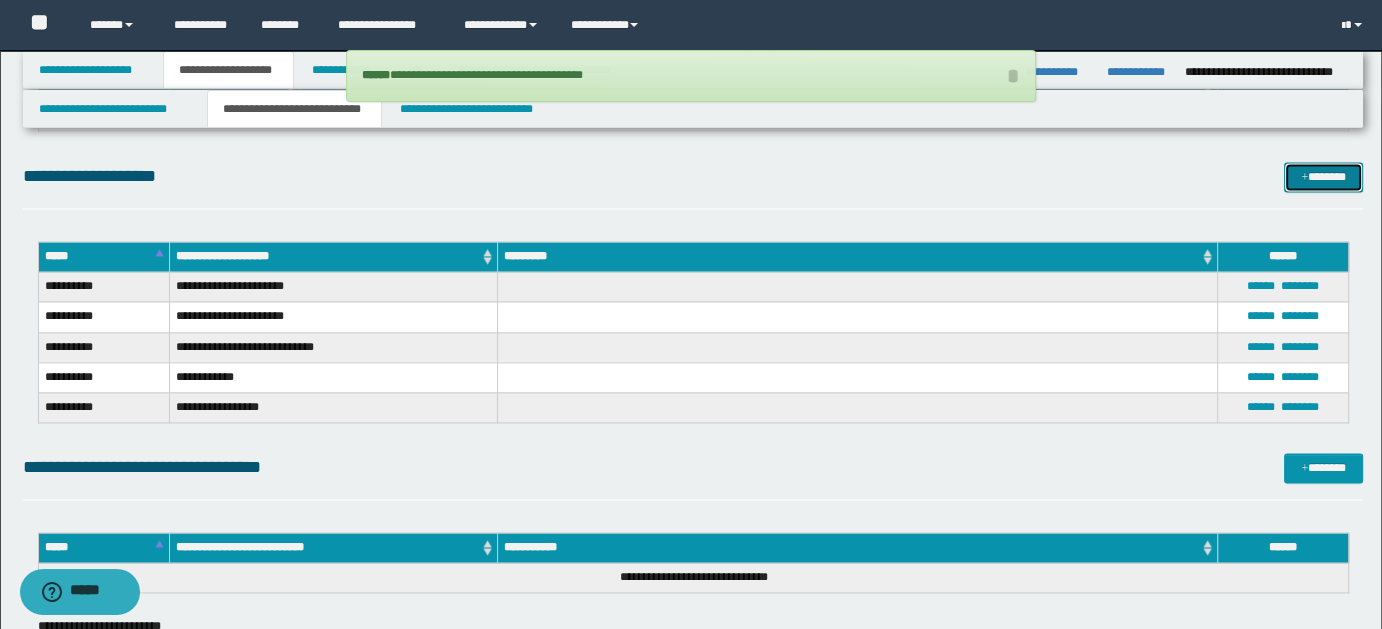 click at bounding box center (1304, 178) 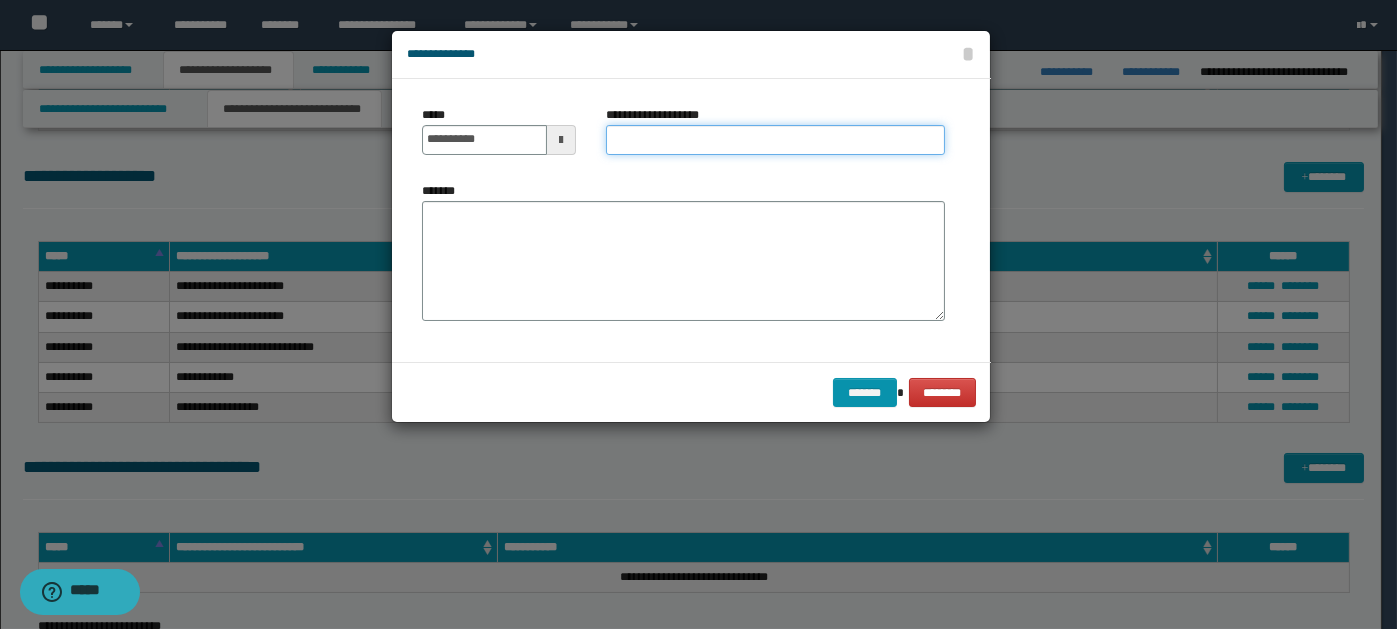 paste on "**********" 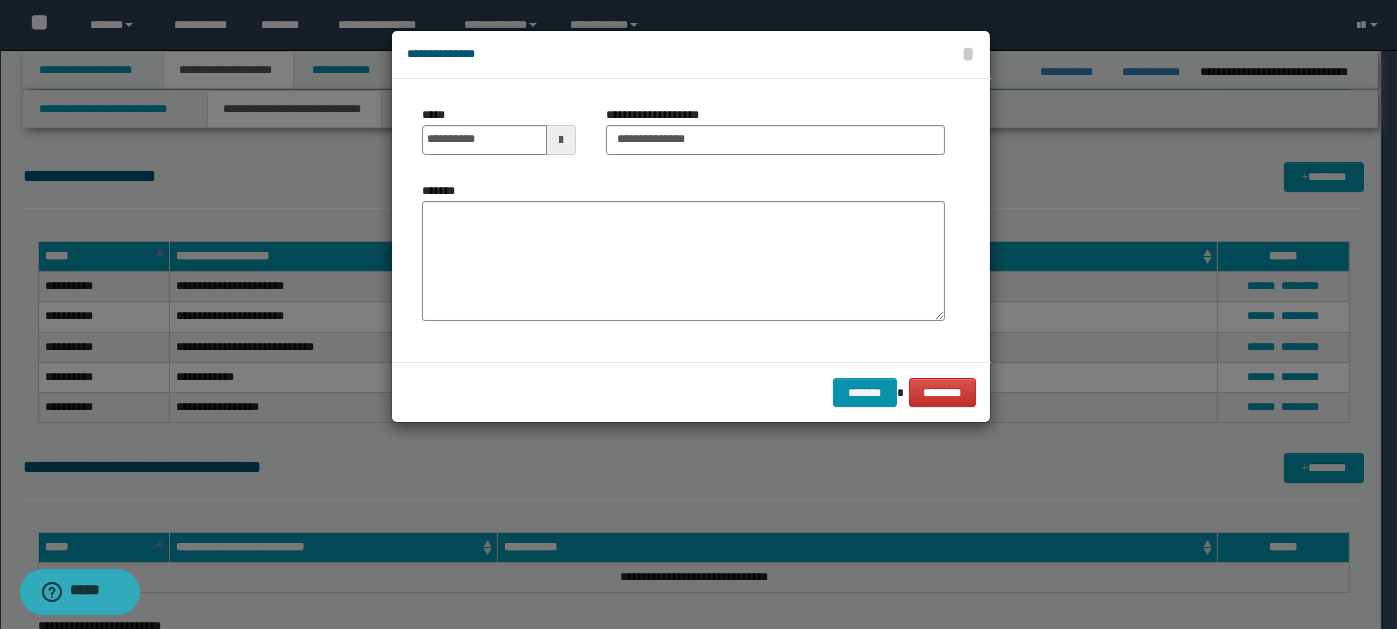 click at bounding box center (561, 140) 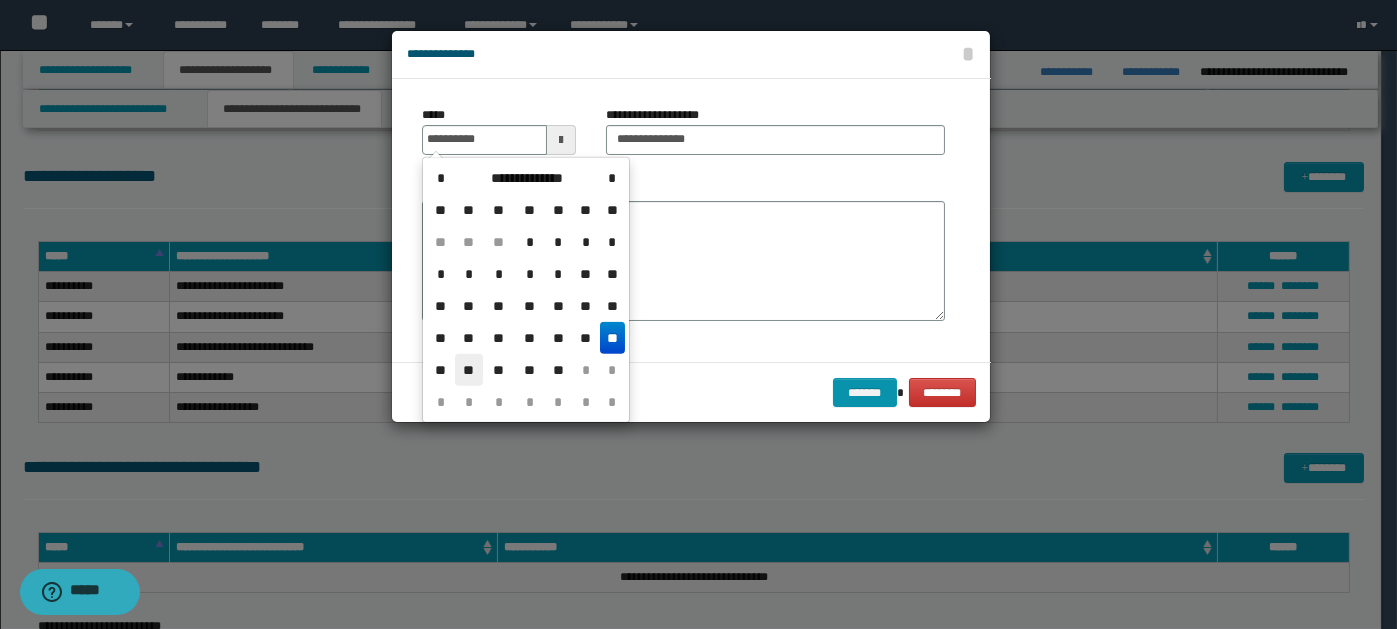 click on "**" at bounding box center (469, 370) 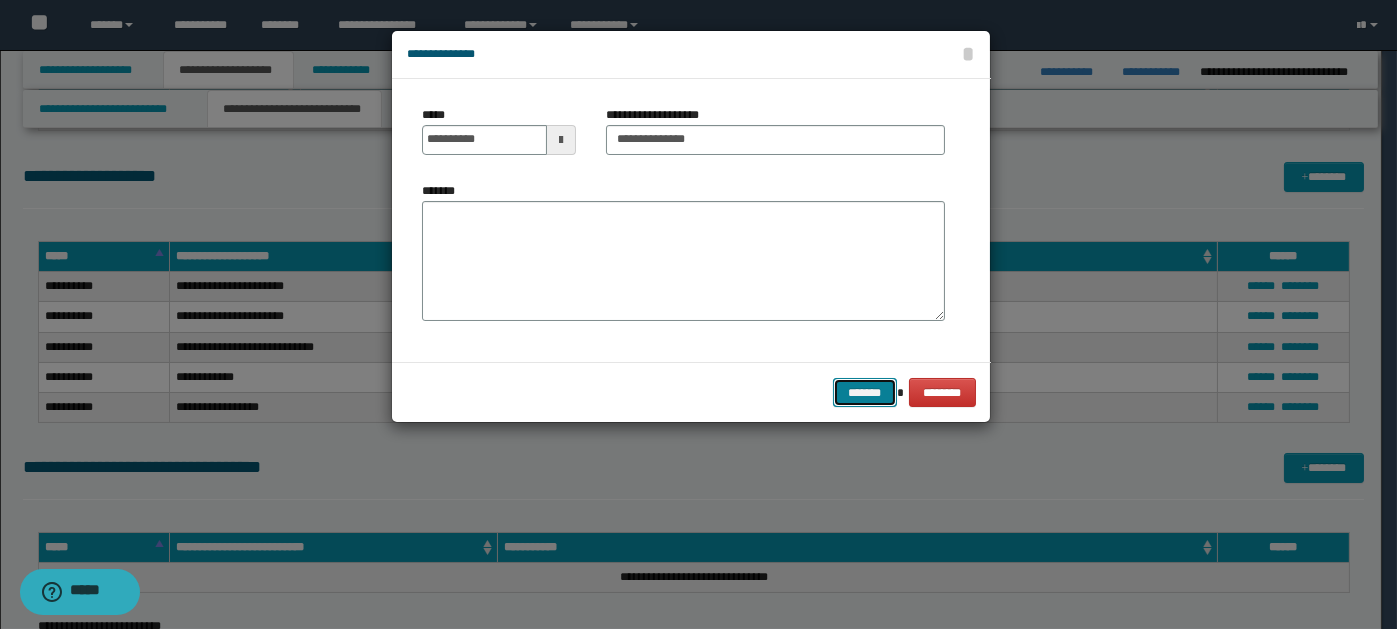 click on "*******" at bounding box center [865, 392] 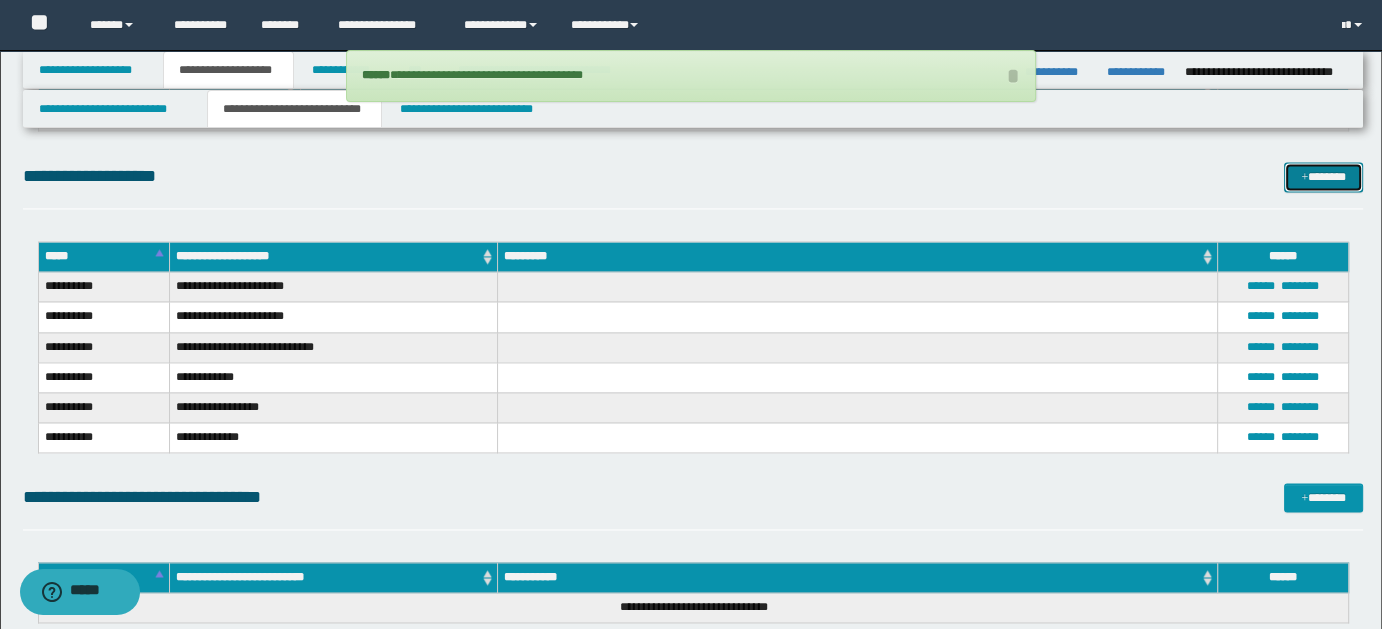 click at bounding box center [1304, 178] 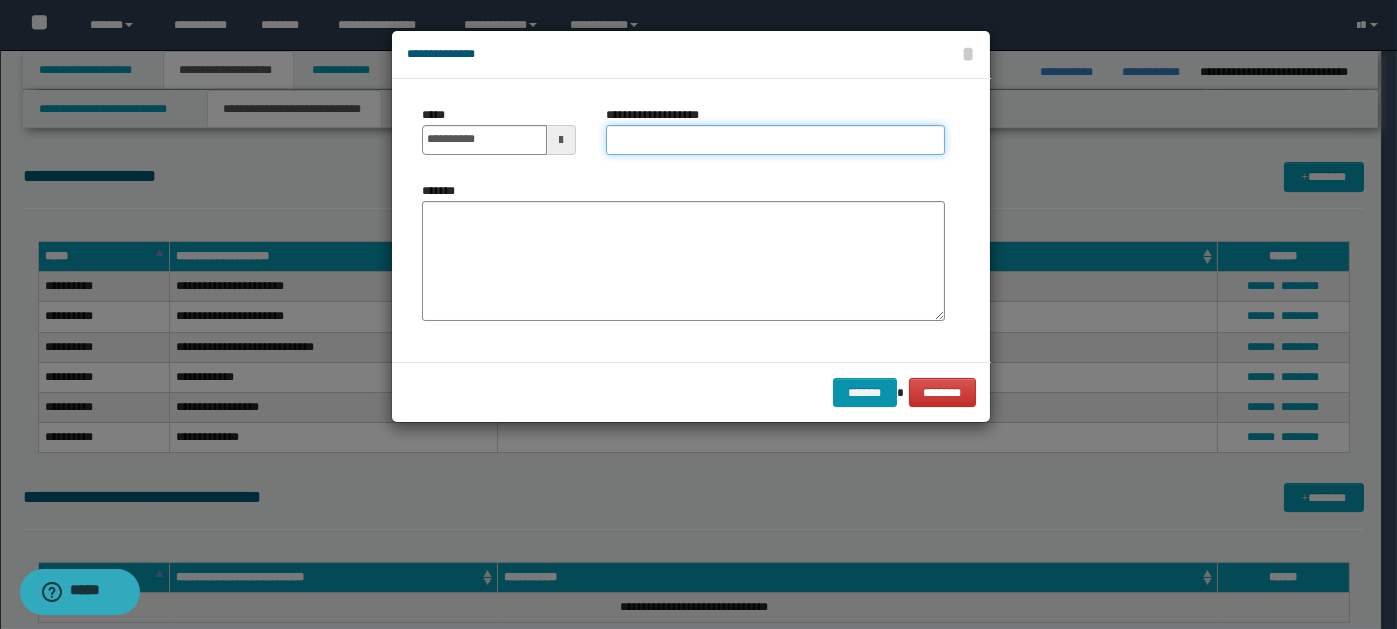 paste on "**********" 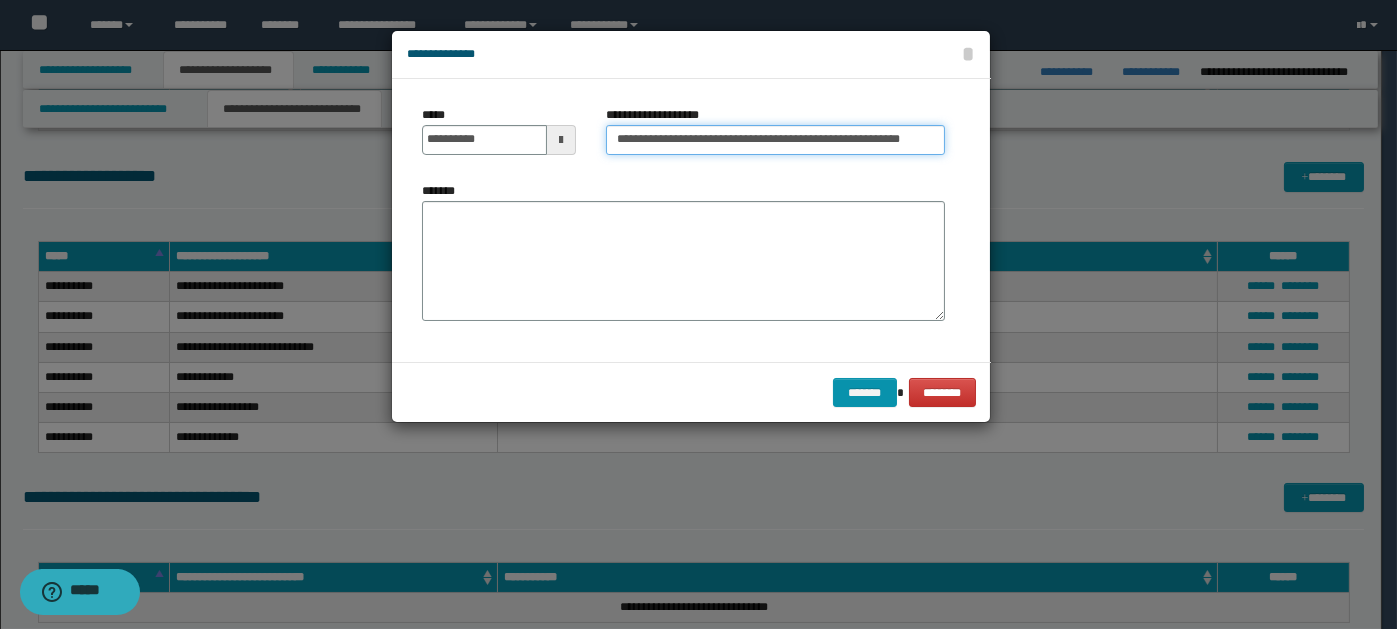 scroll, scrollTop: 0, scrollLeft: 48, axis: horizontal 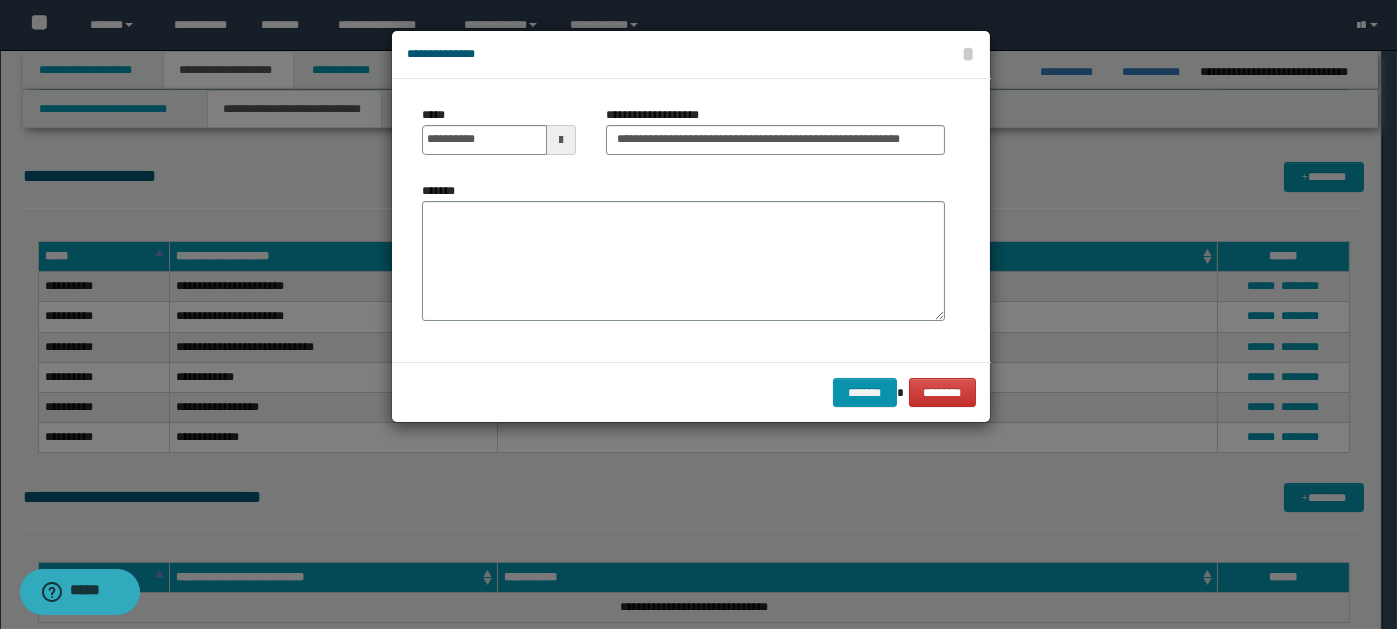click at bounding box center [561, 140] 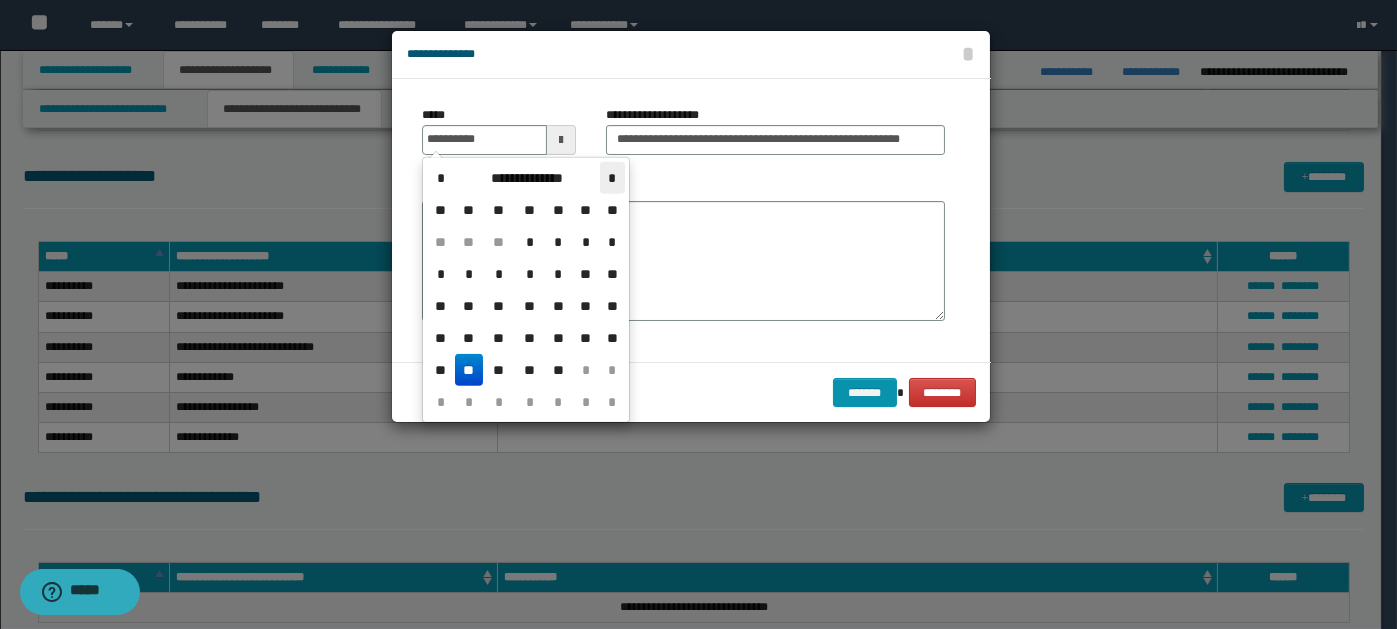 click on "*" at bounding box center [612, 178] 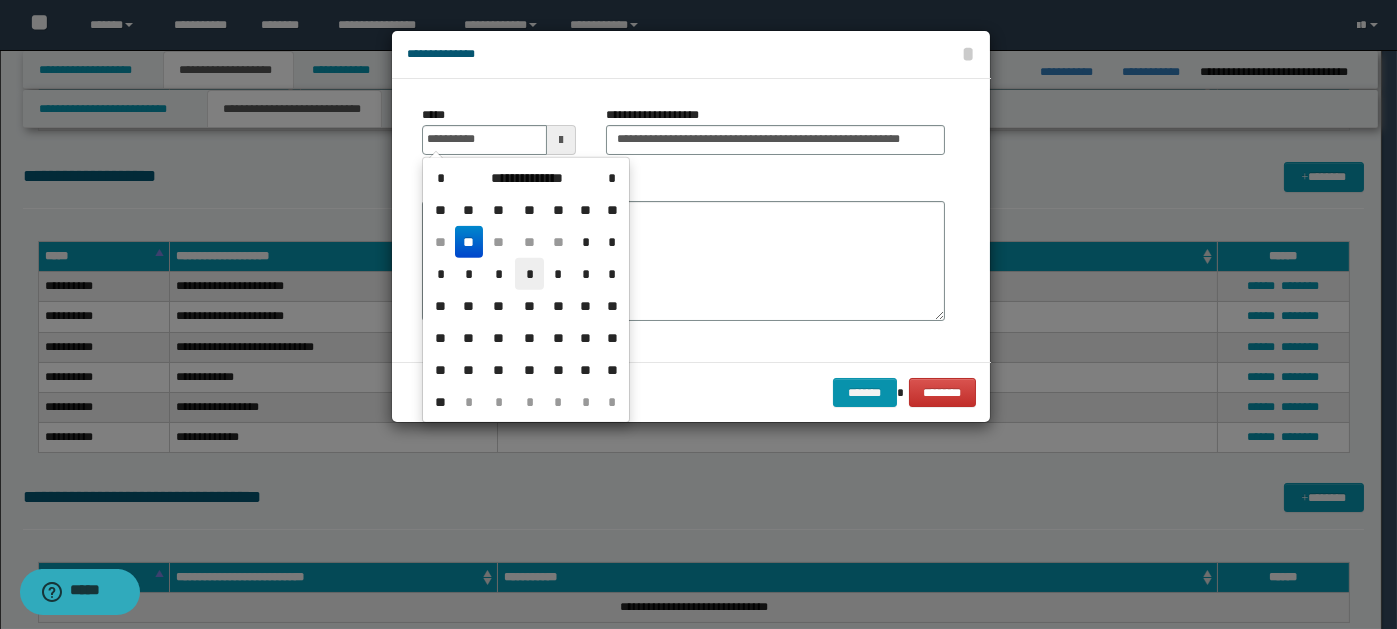 click on "*" at bounding box center [529, 274] 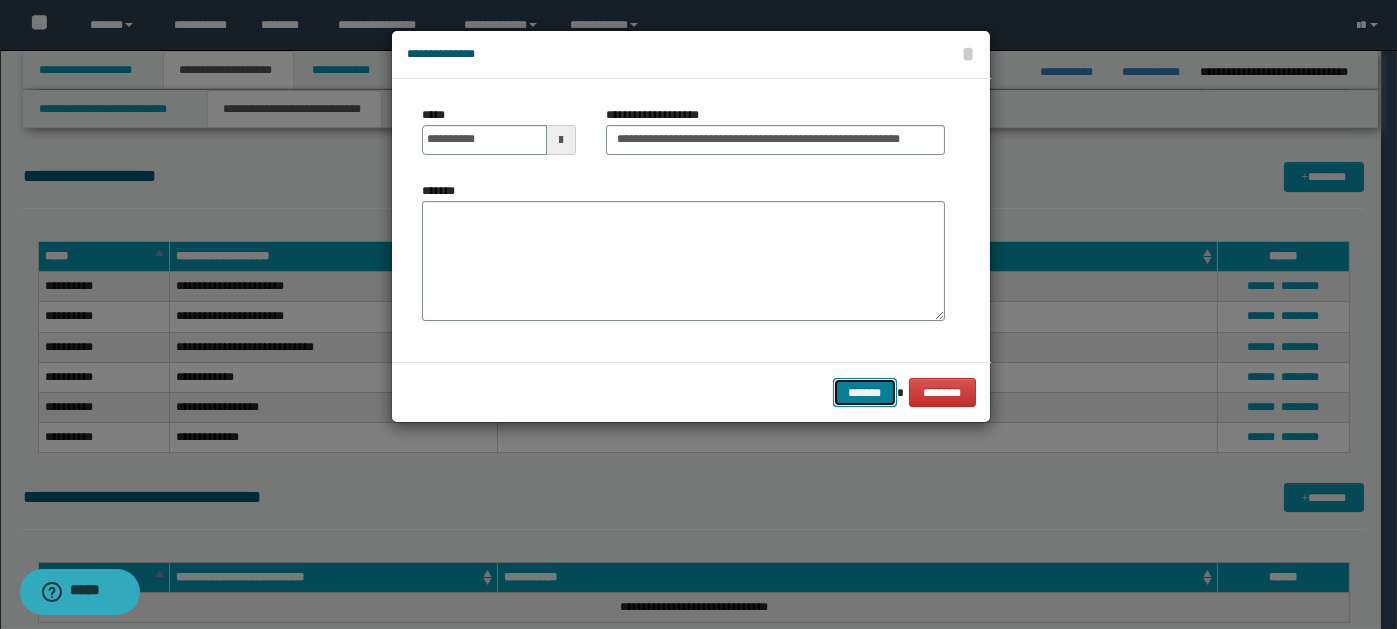click on "*******" at bounding box center (865, 392) 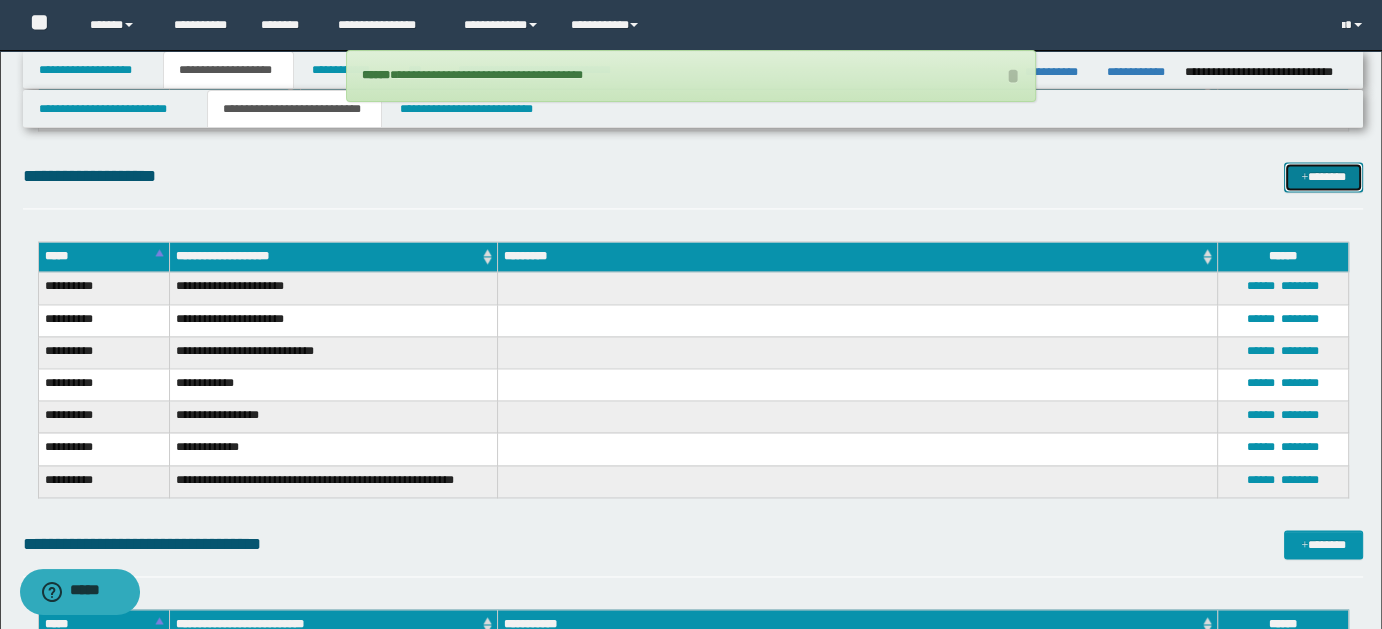 click on "*******" at bounding box center (1323, 176) 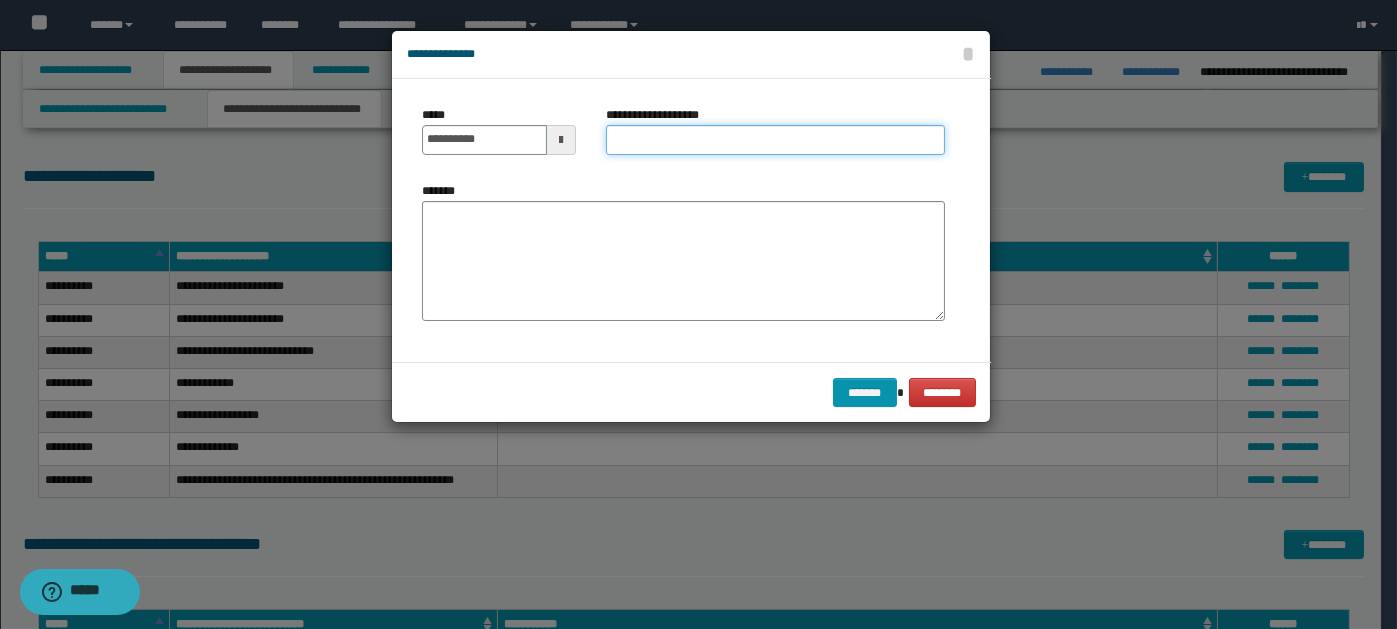 paste on "**********" 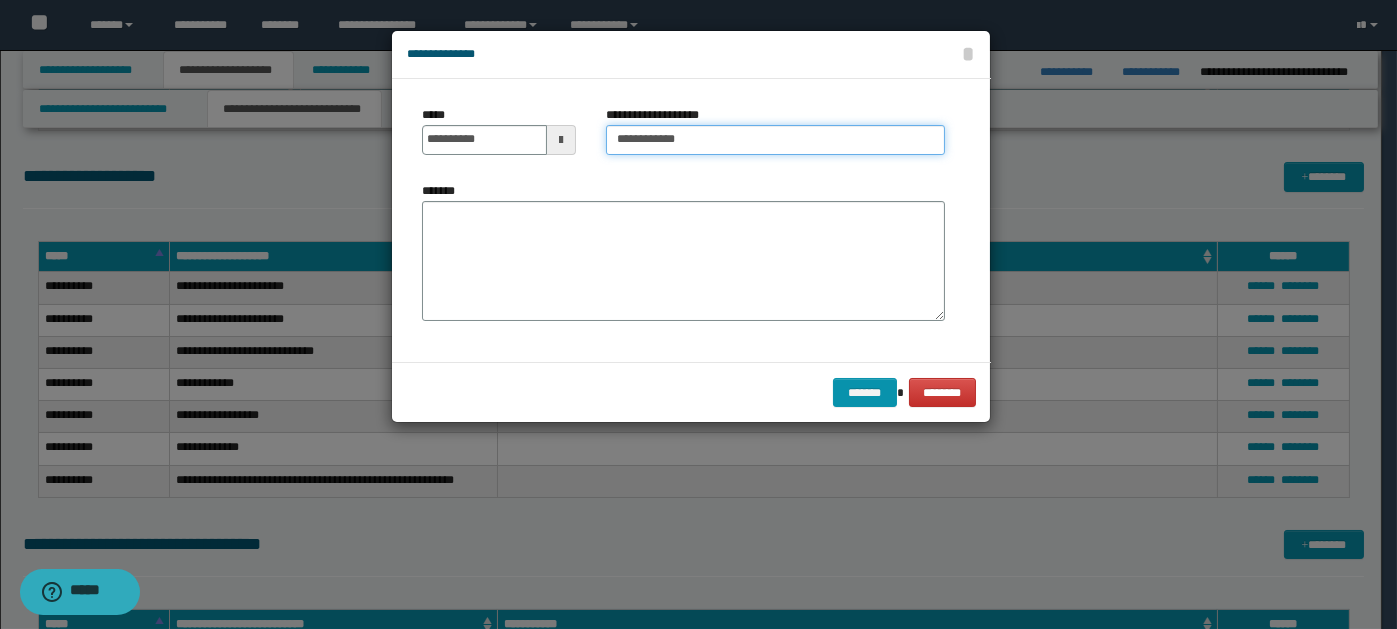 type on "**********" 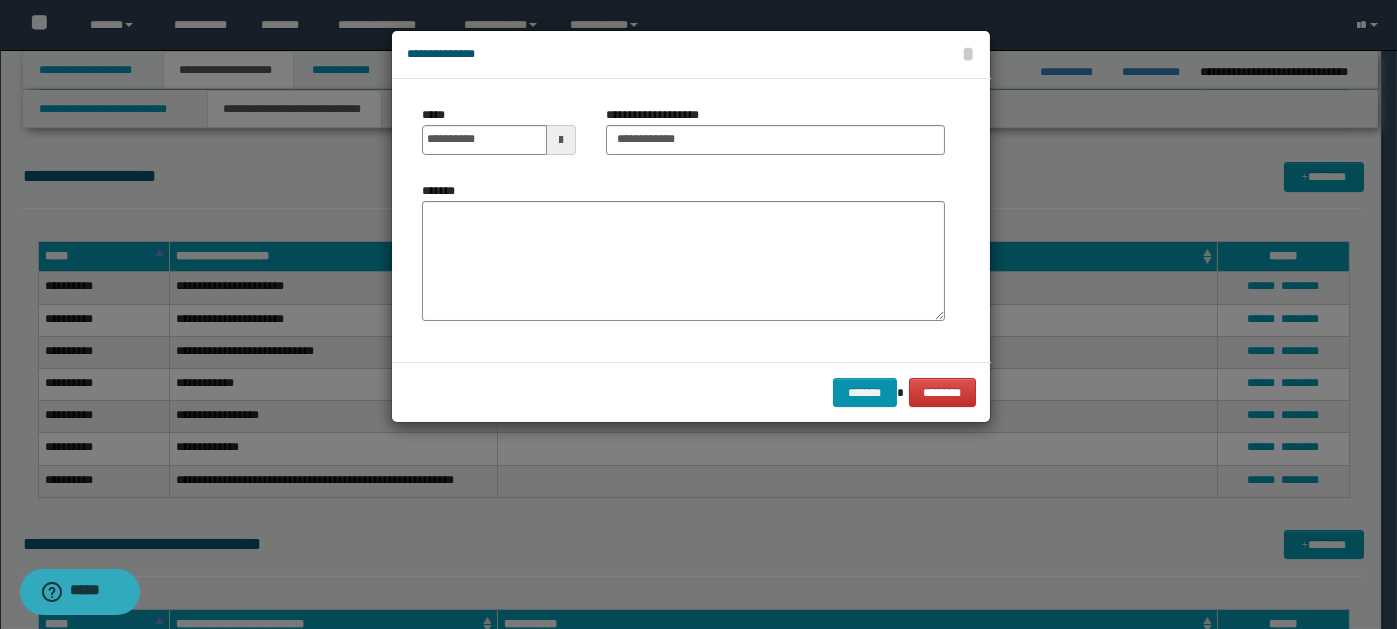 click at bounding box center [561, 140] 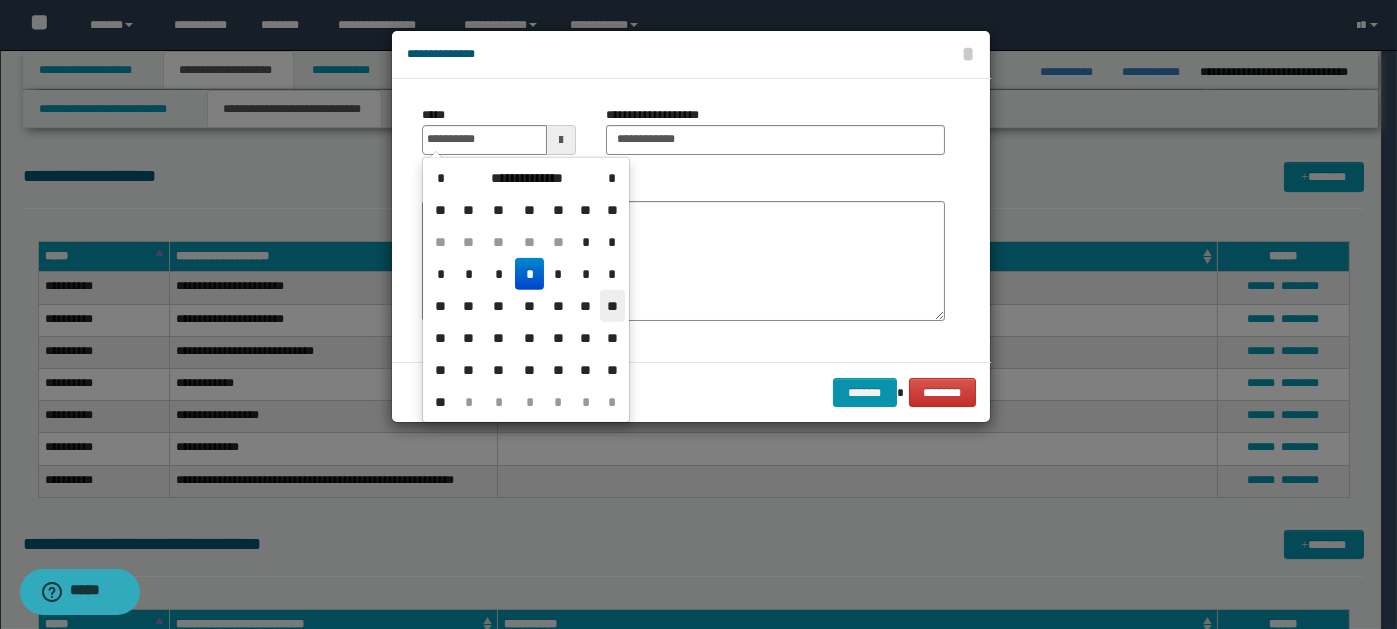 click on "**" at bounding box center [612, 306] 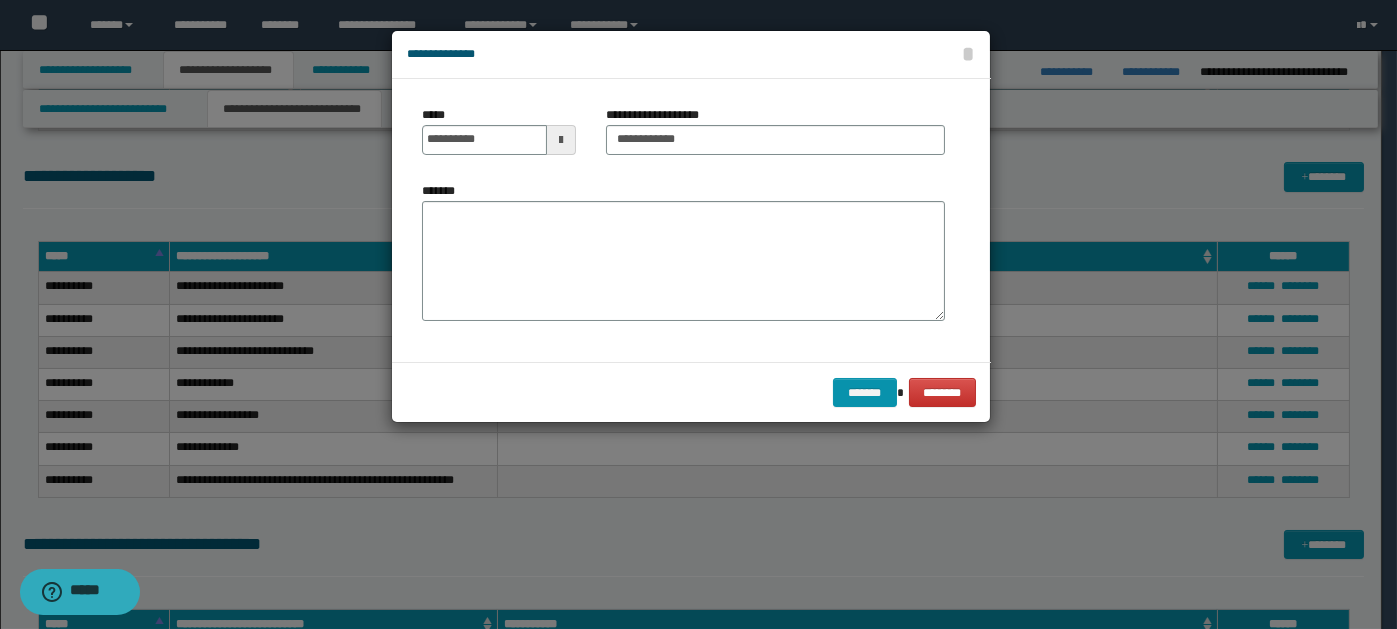 click at bounding box center [561, 140] 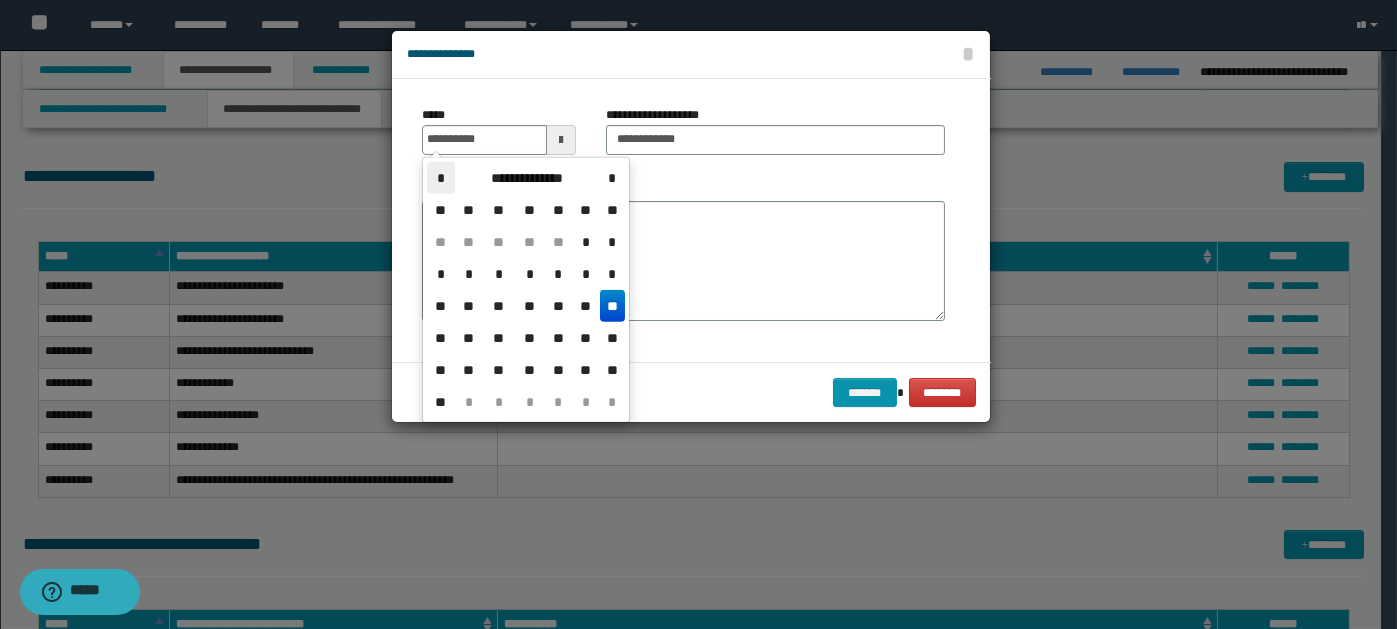 click on "*" at bounding box center (441, 178) 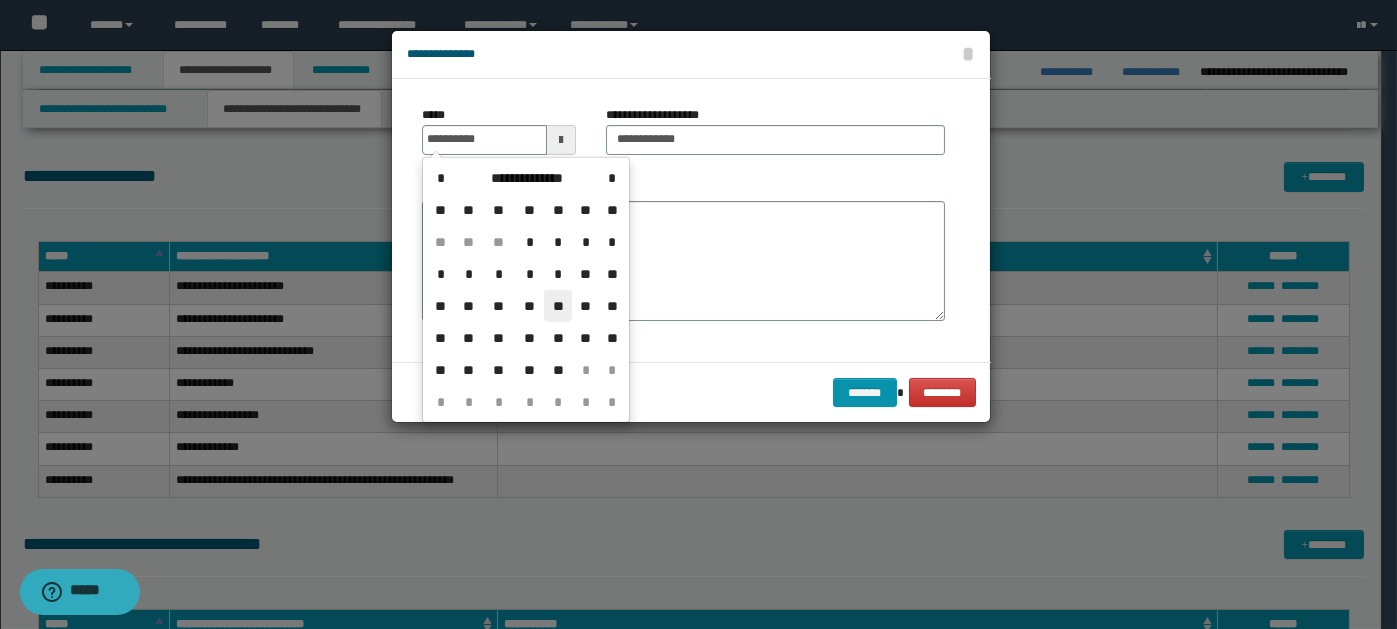 click on "**" at bounding box center (558, 306) 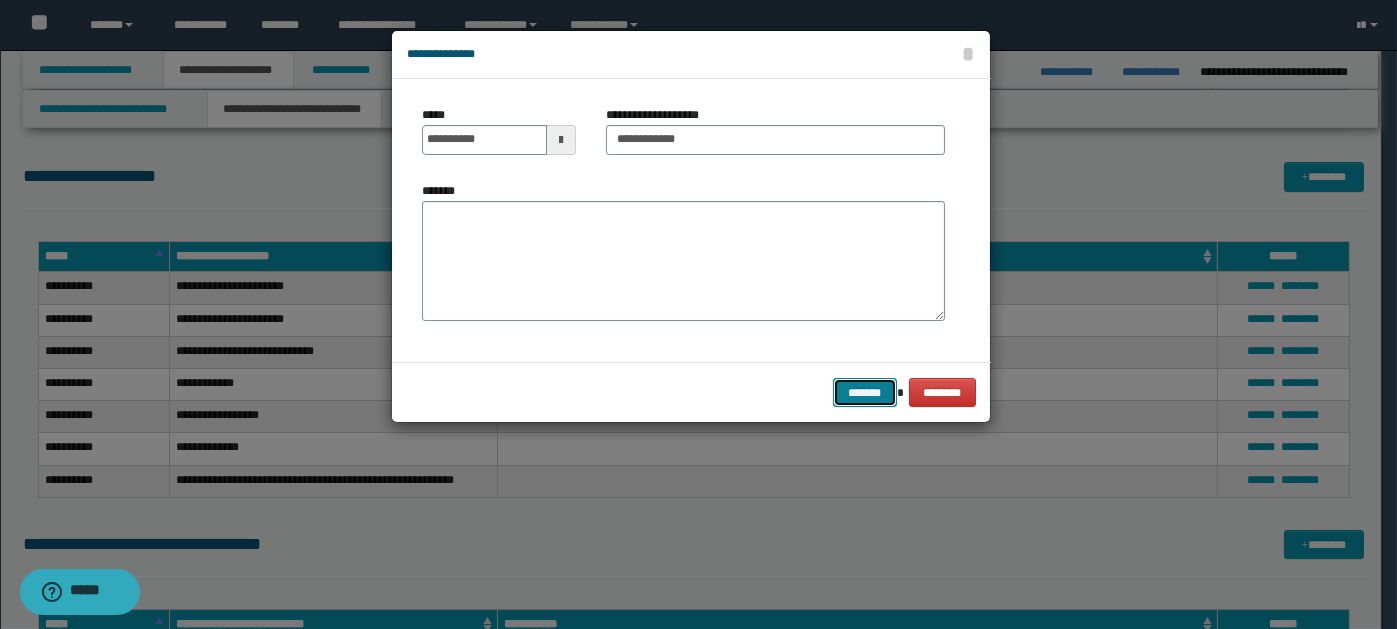 click on "*******" at bounding box center (865, 392) 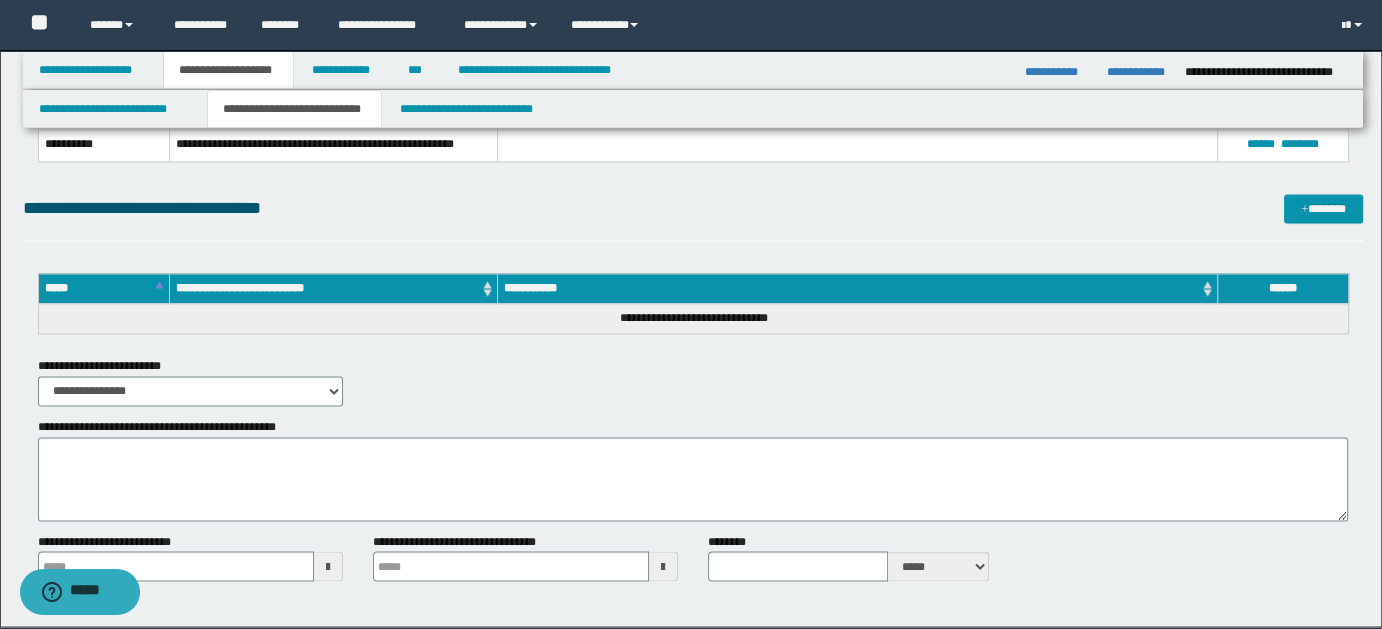 scroll, scrollTop: 3324, scrollLeft: 0, axis: vertical 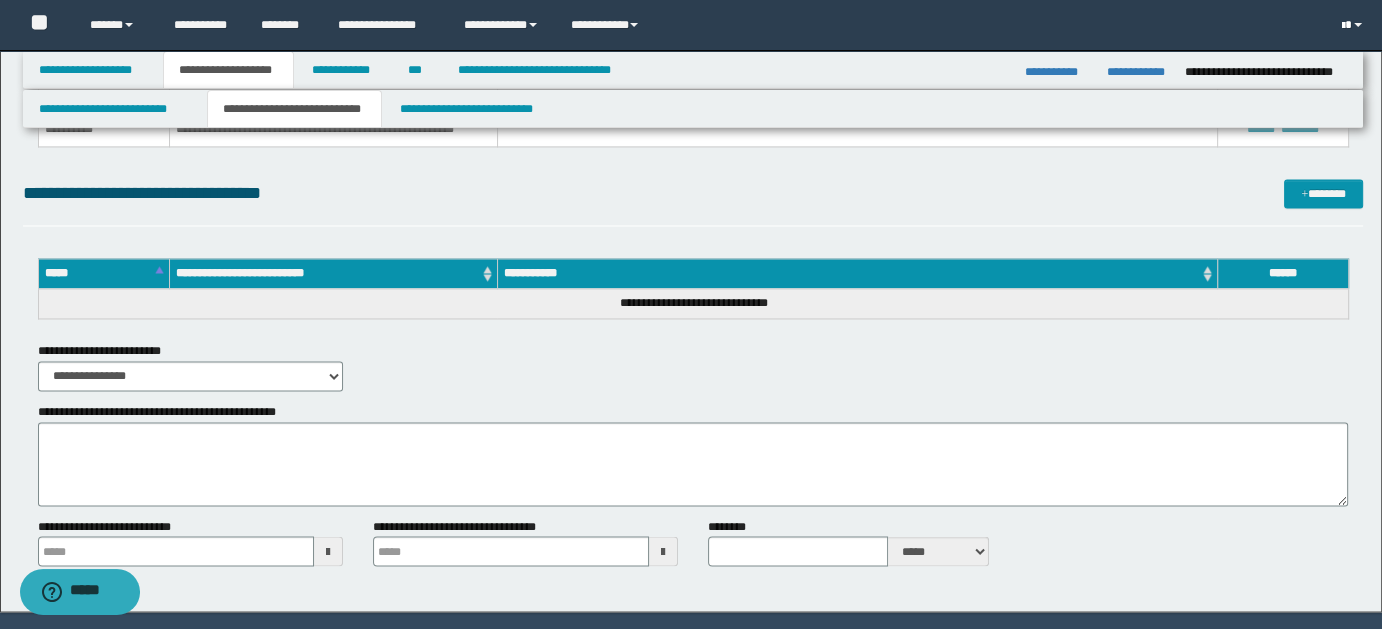 click at bounding box center (1354, 25) 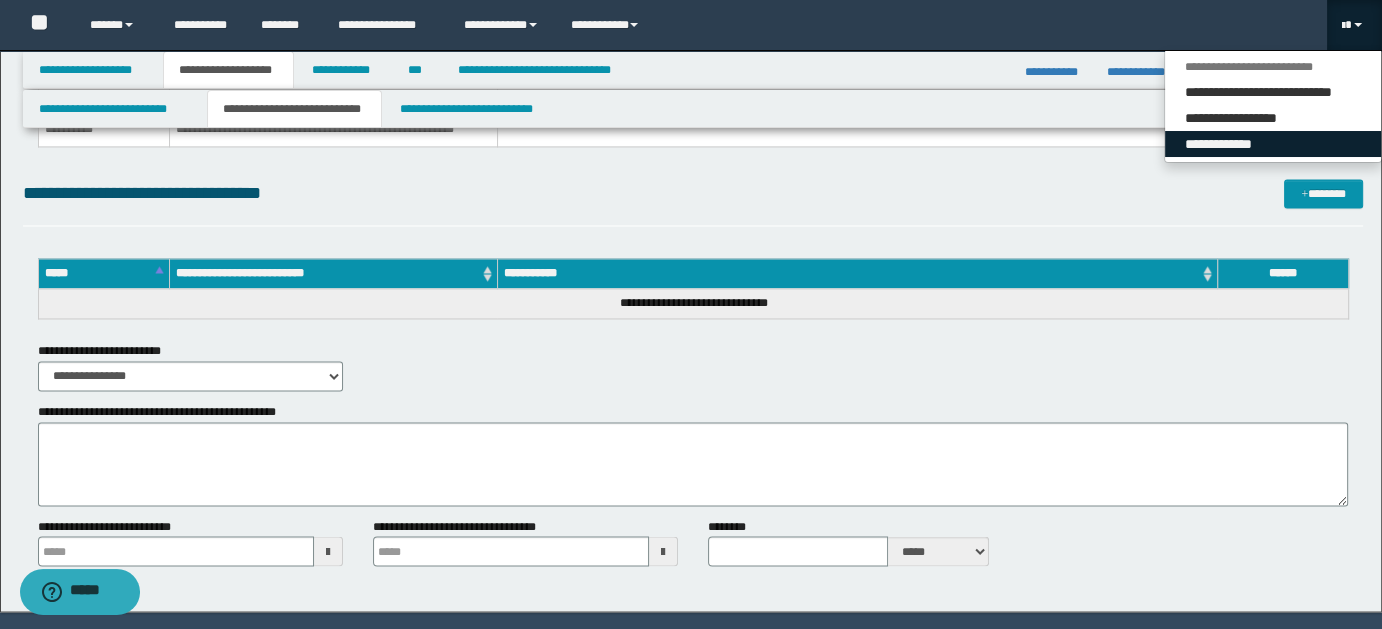click on "**********" at bounding box center [1273, 144] 